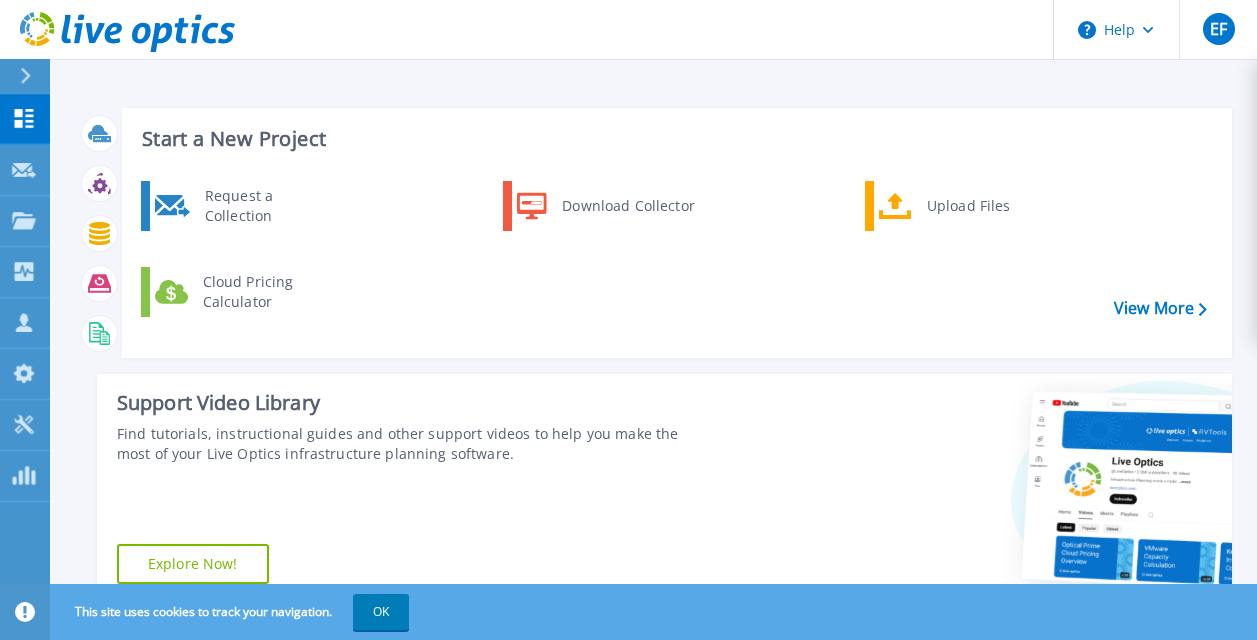 scroll, scrollTop: 0, scrollLeft: 0, axis: both 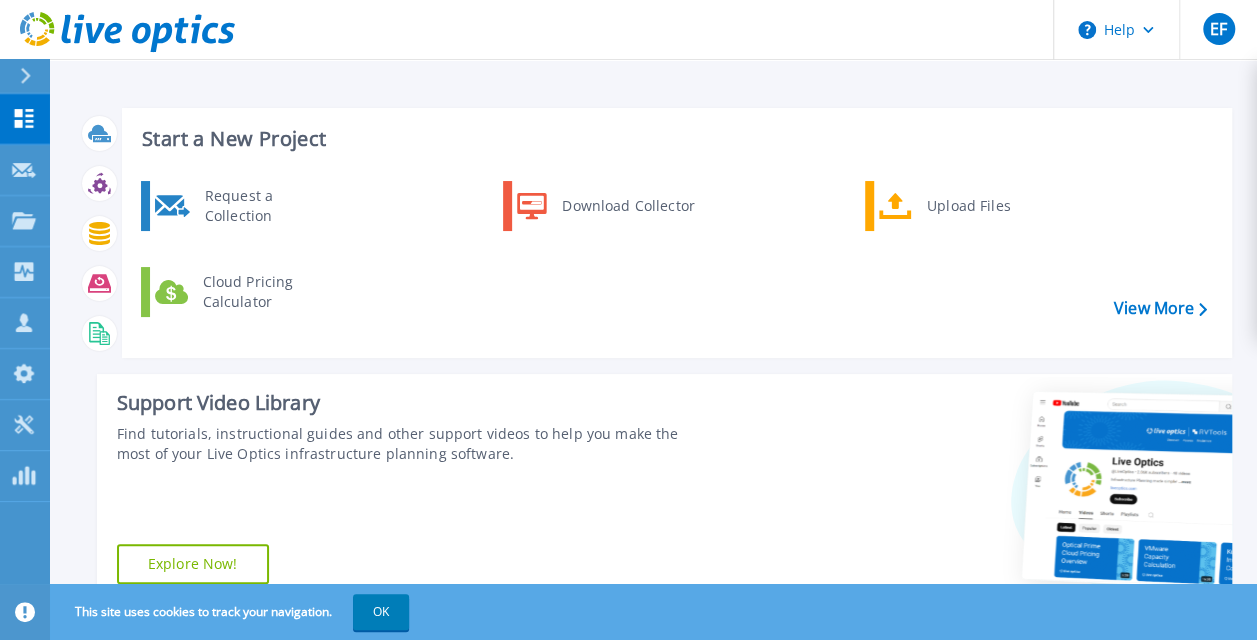 click at bounding box center (99, 183) 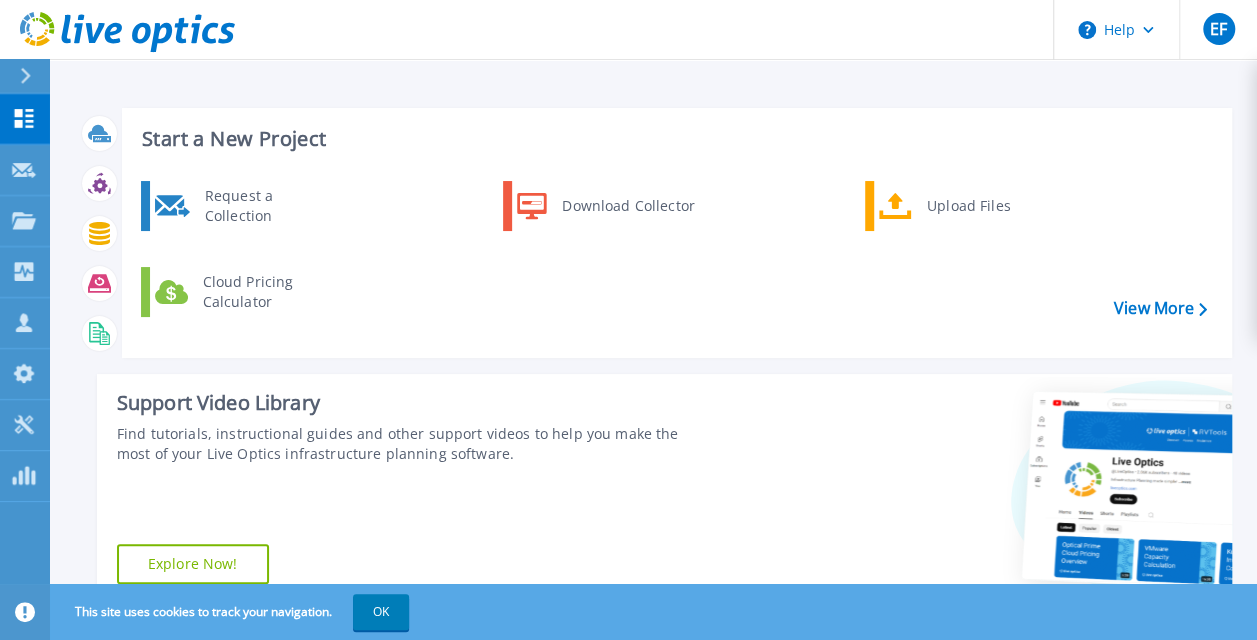 click 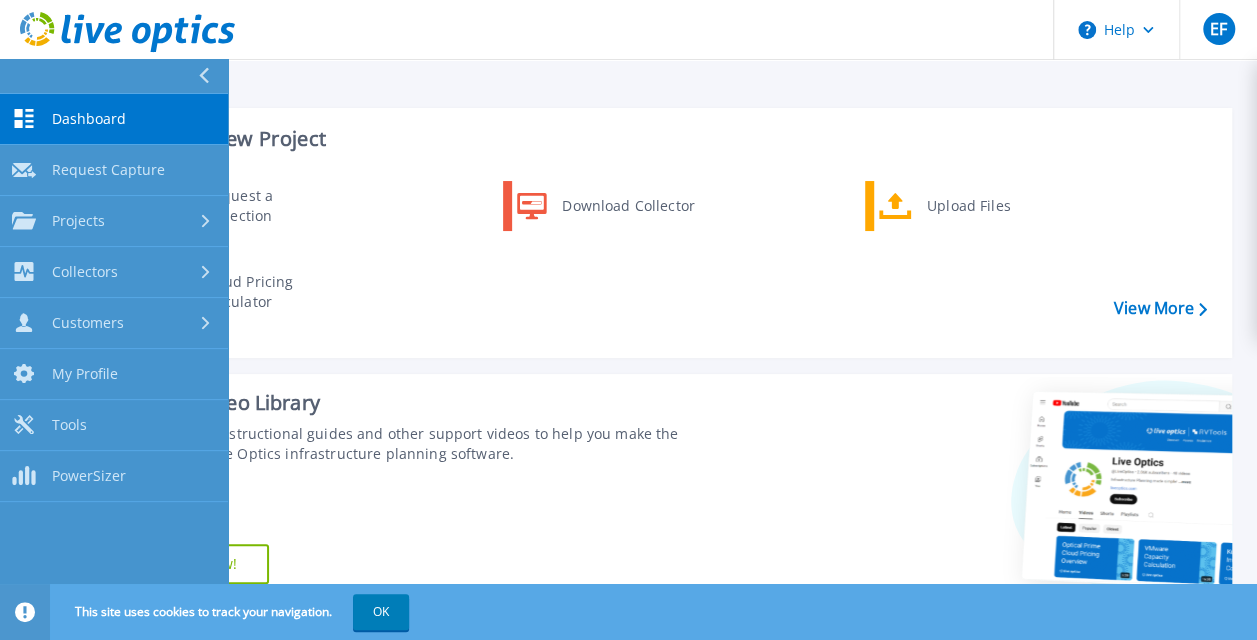 click on "Dashboard Dashboard" at bounding box center (114, 119) 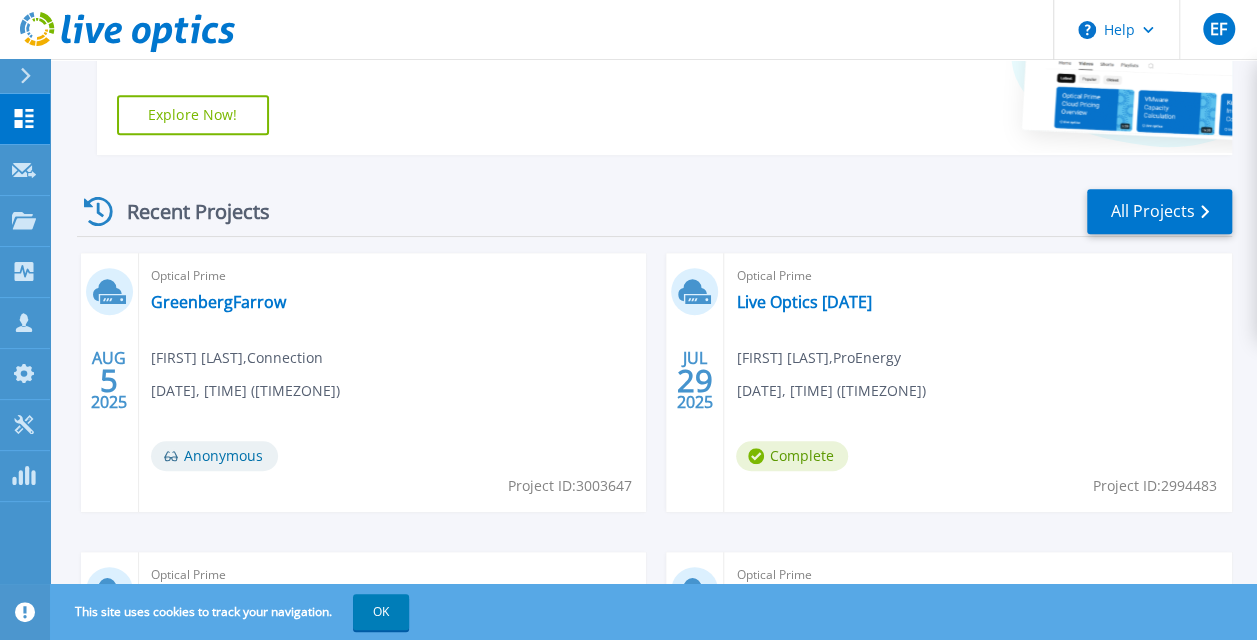 scroll, scrollTop: 450, scrollLeft: 0, axis: vertical 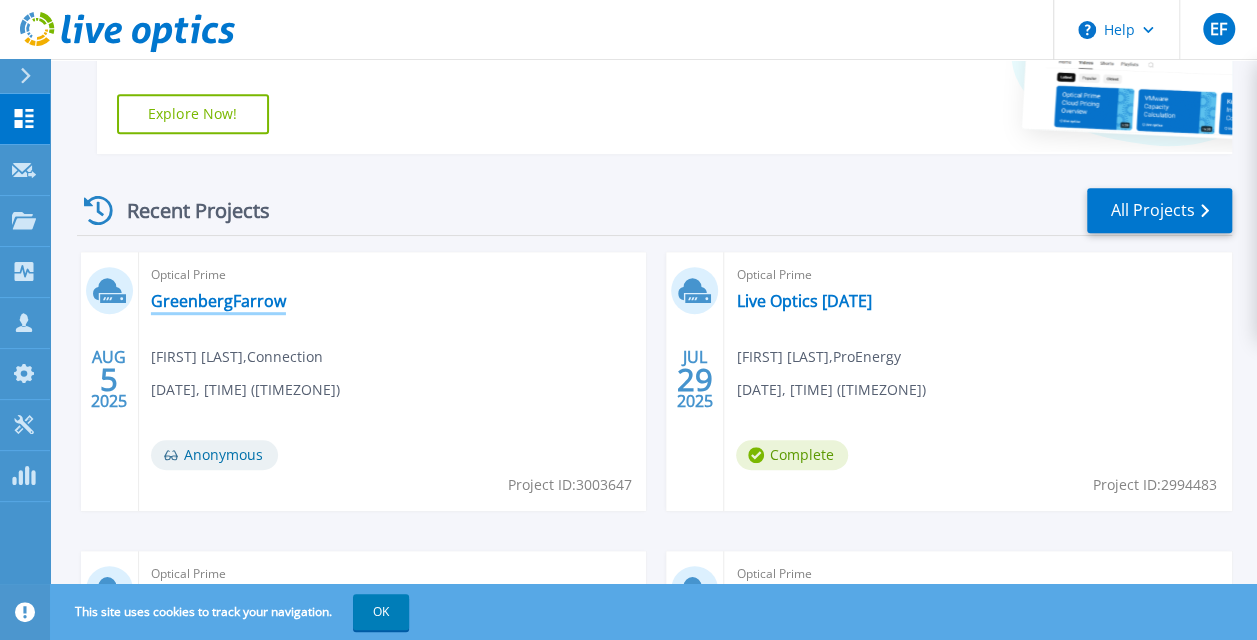 click on "GreenbergFarrow" at bounding box center [218, 301] 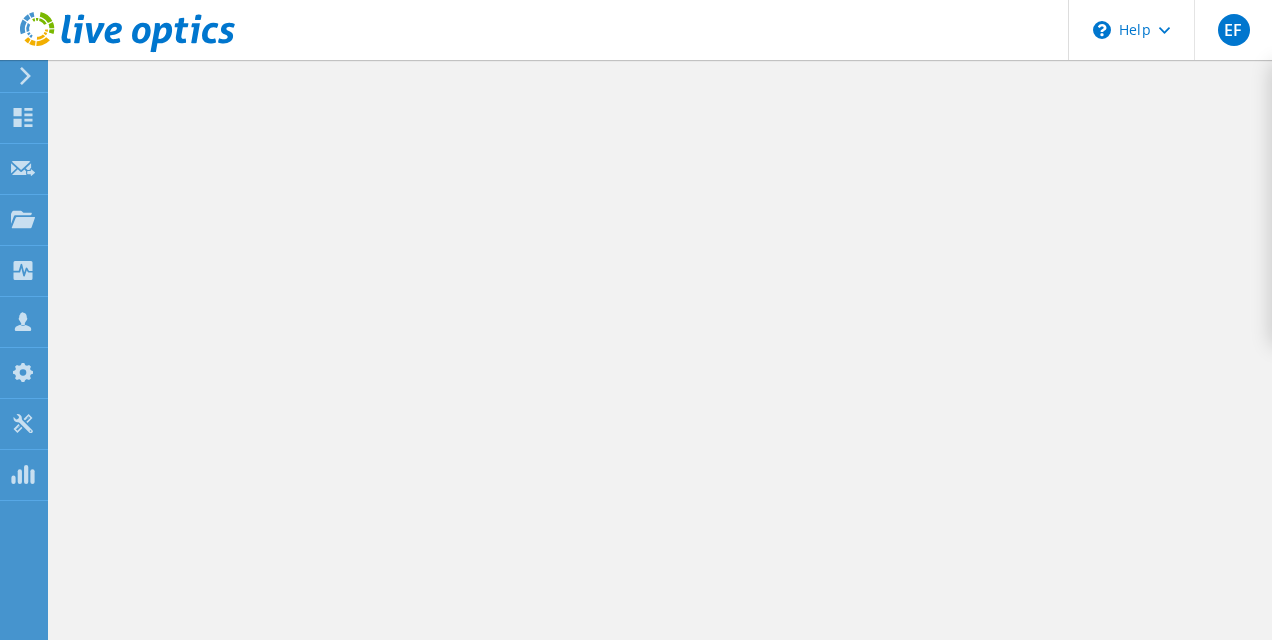 scroll, scrollTop: 0, scrollLeft: 0, axis: both 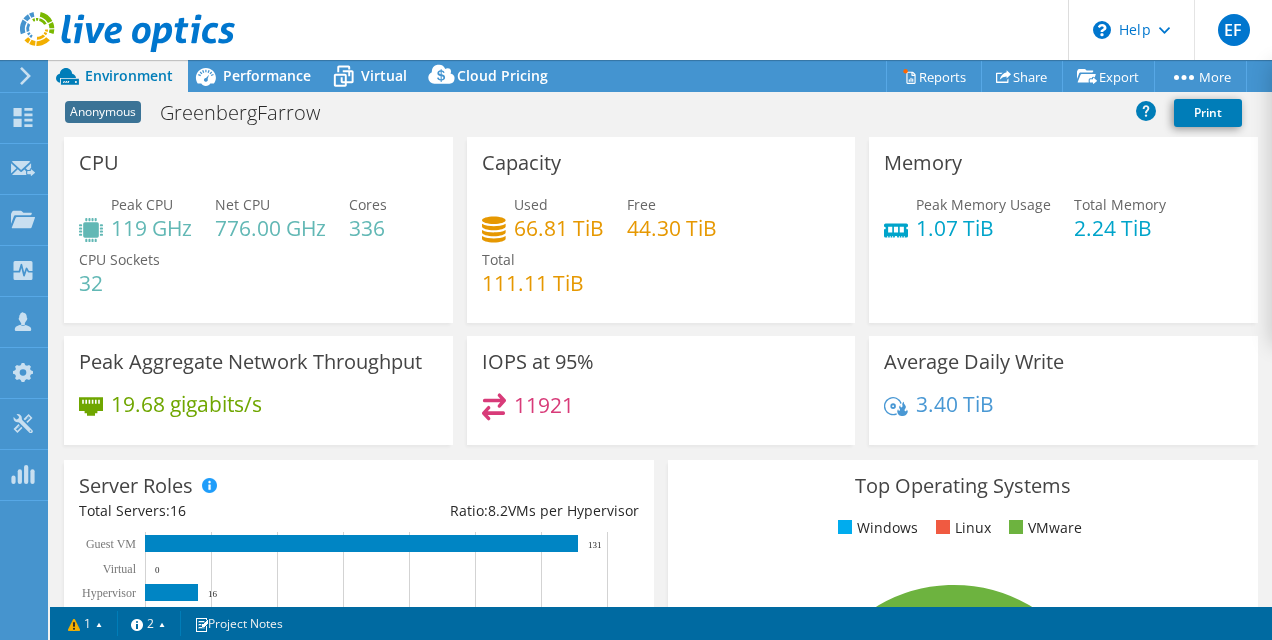 select on "USD" 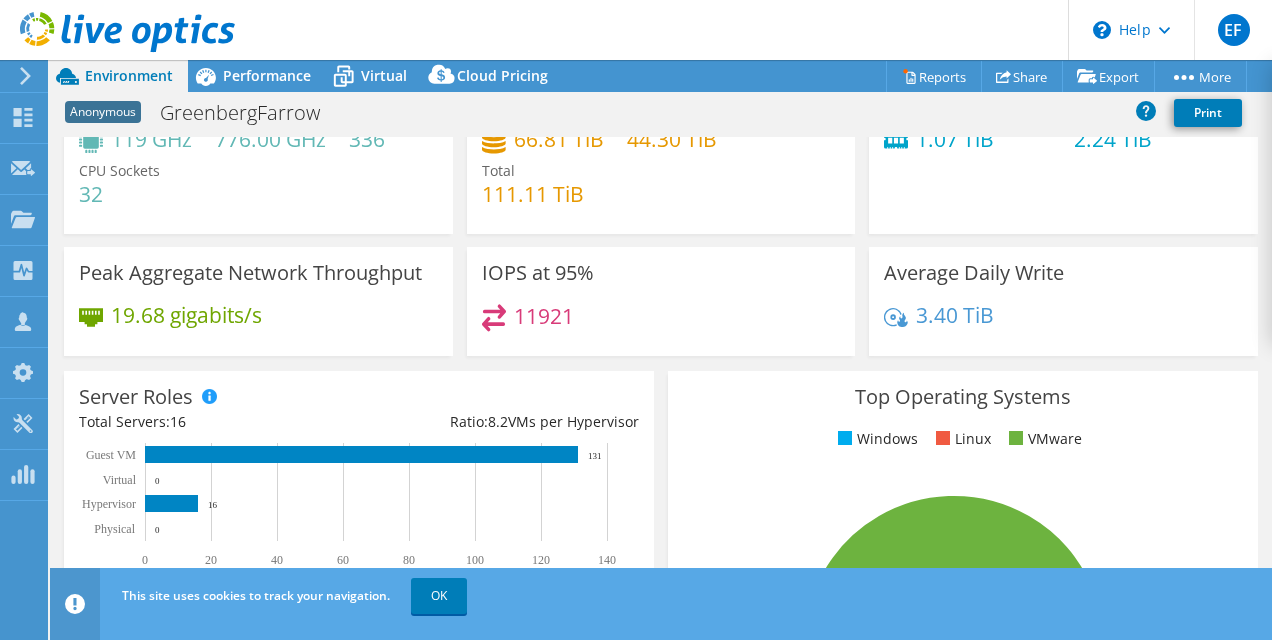 scroll, scrollTop: 0, scrollLeft: 0, axis: both 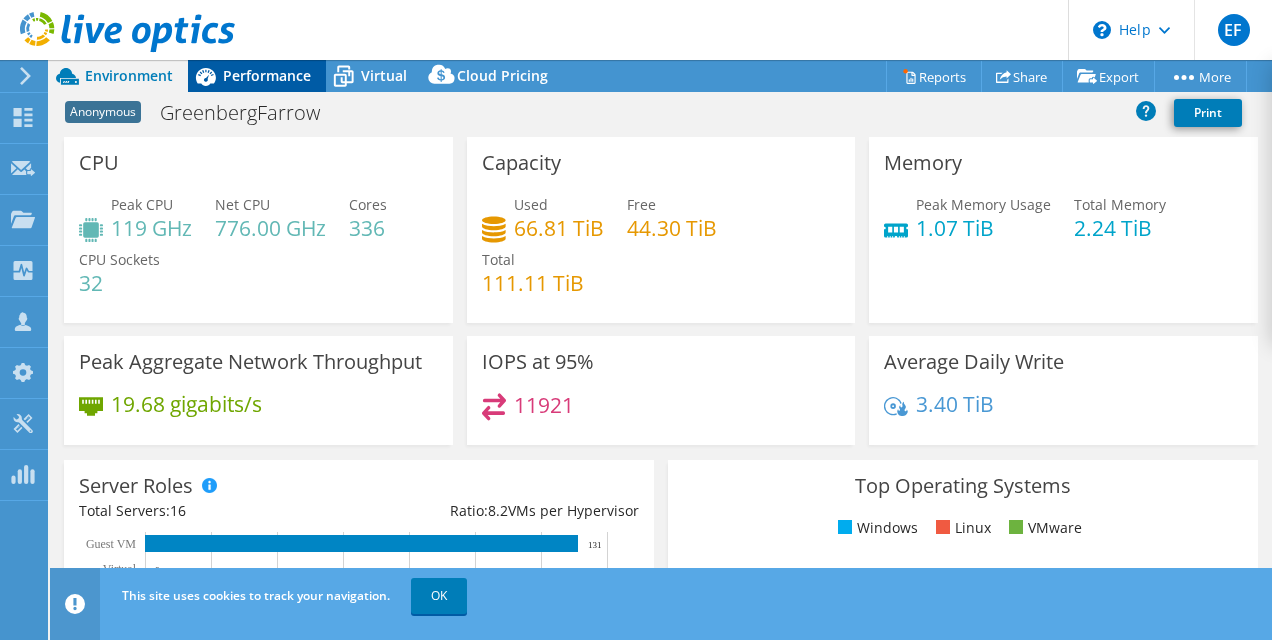 click on "Performance" at bounding box center [257, 76] 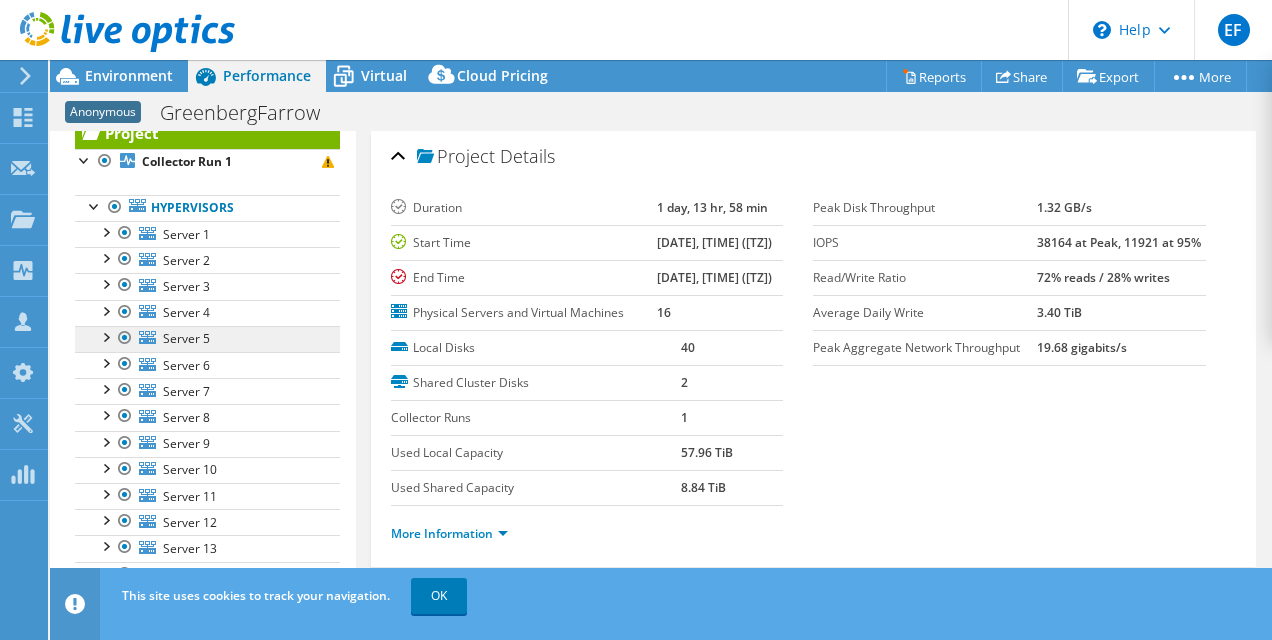 scroll, scrollTop: 0, scrollLeft: 0, axis: both 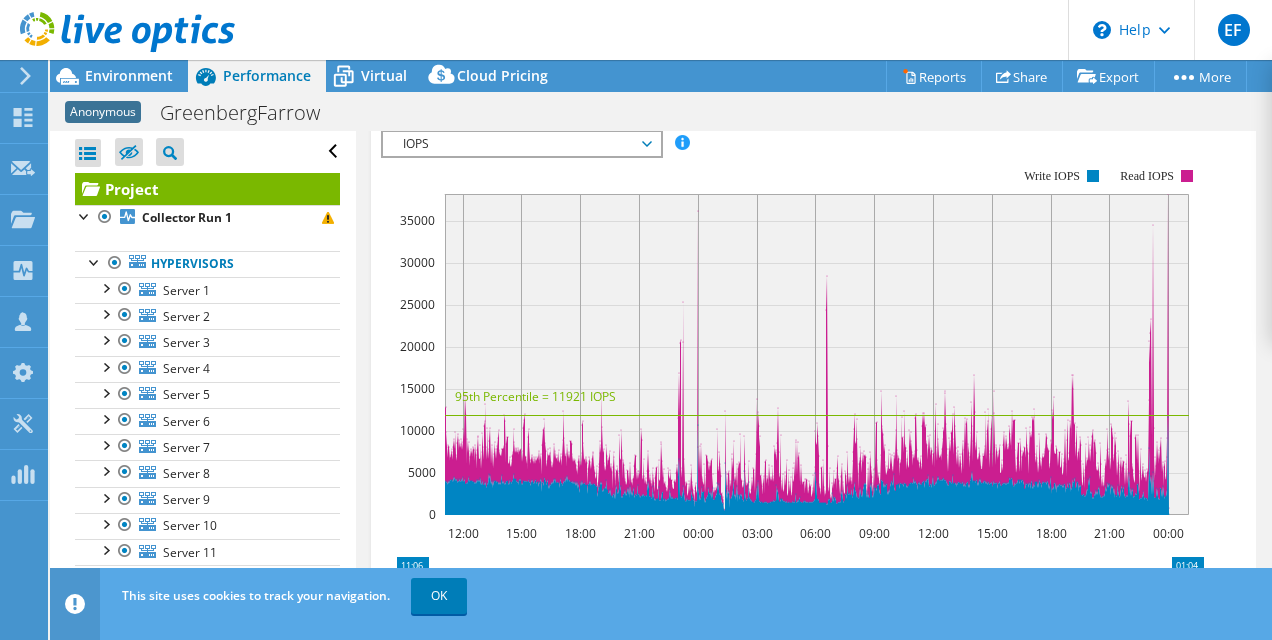 click on "IOPS" at bounding box center (521, 144) 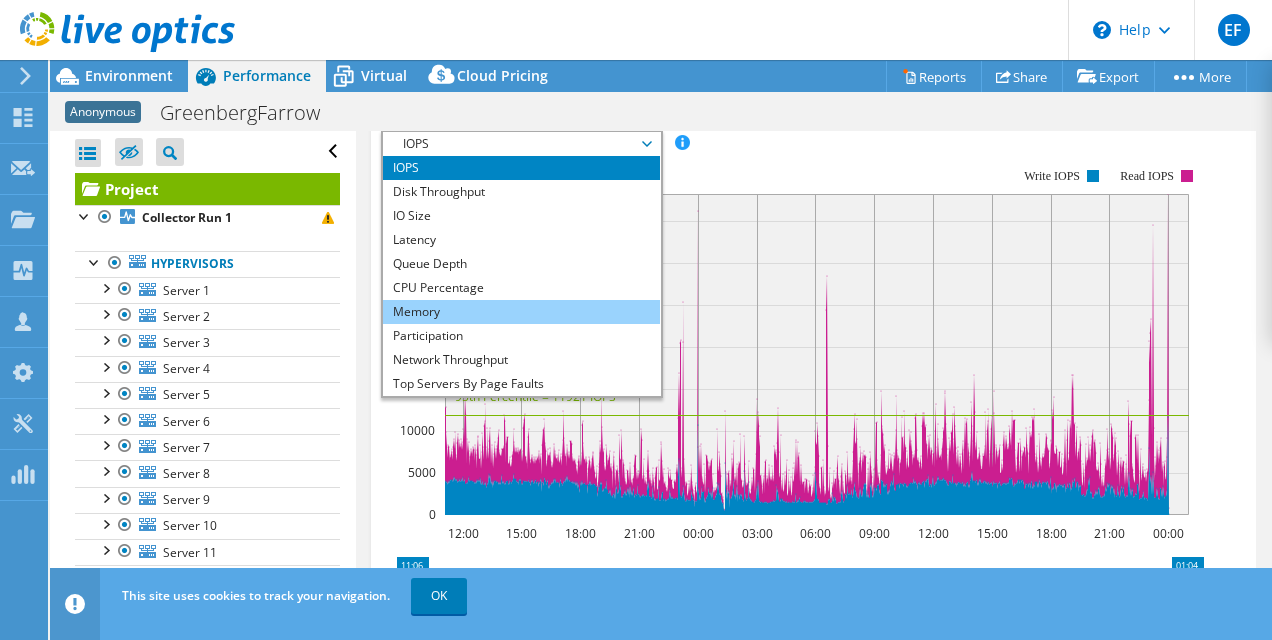 click on "Memory" at bounding box center [521, 312] 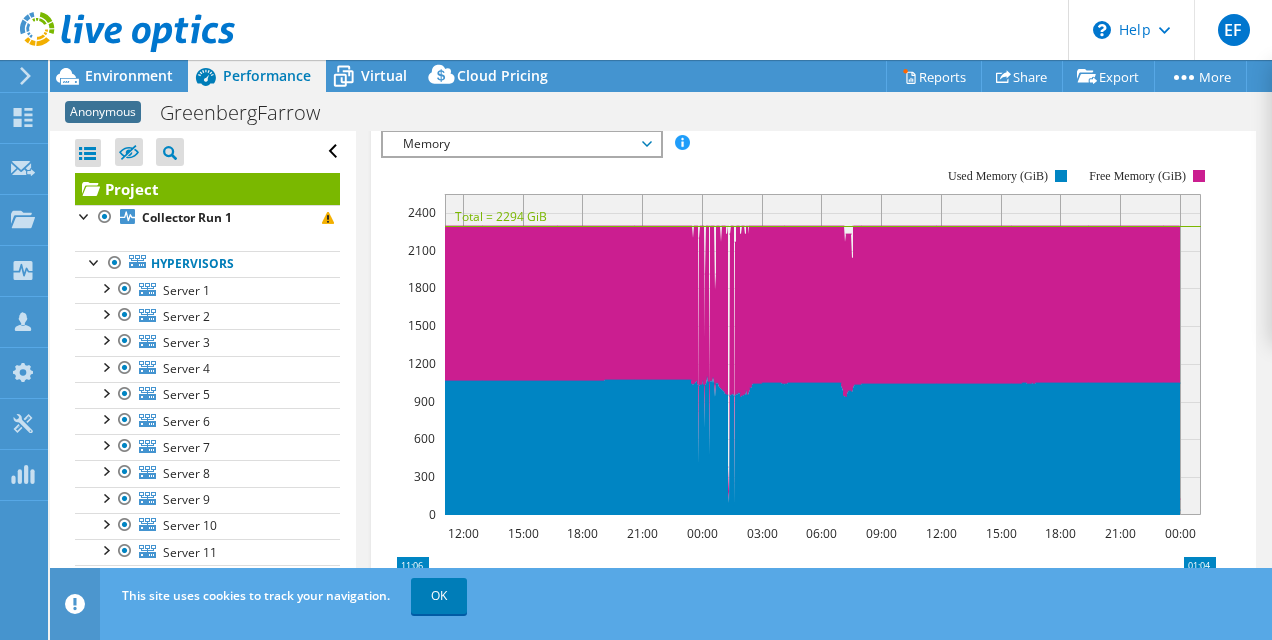 click on "Memory" at bounding box center [521, 144] 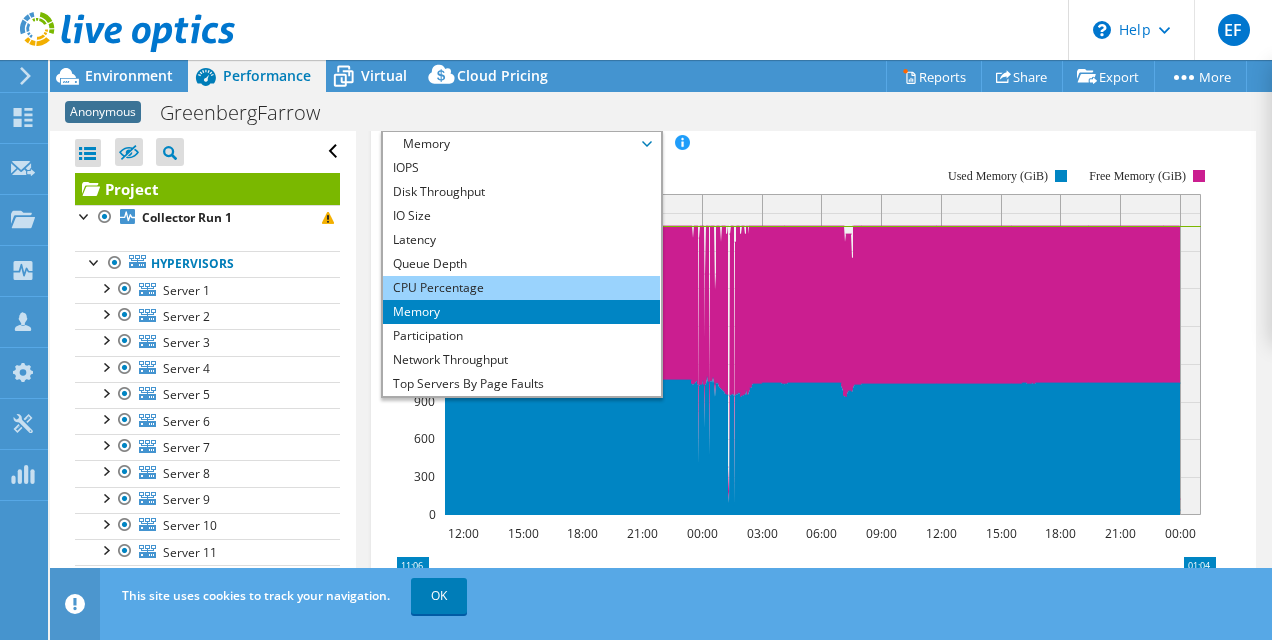 click on "CPU Percentage" at bounding box center (521, 288) 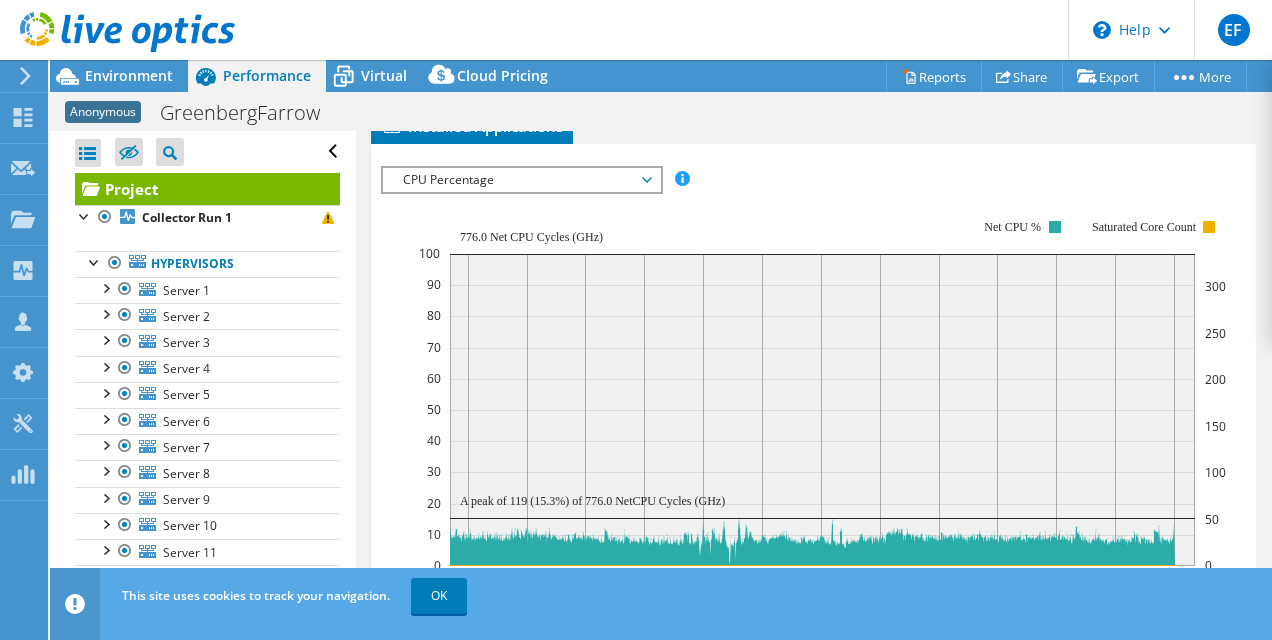 scroll, scrollTop: 514, scrollLeft: 0, axis: vertical 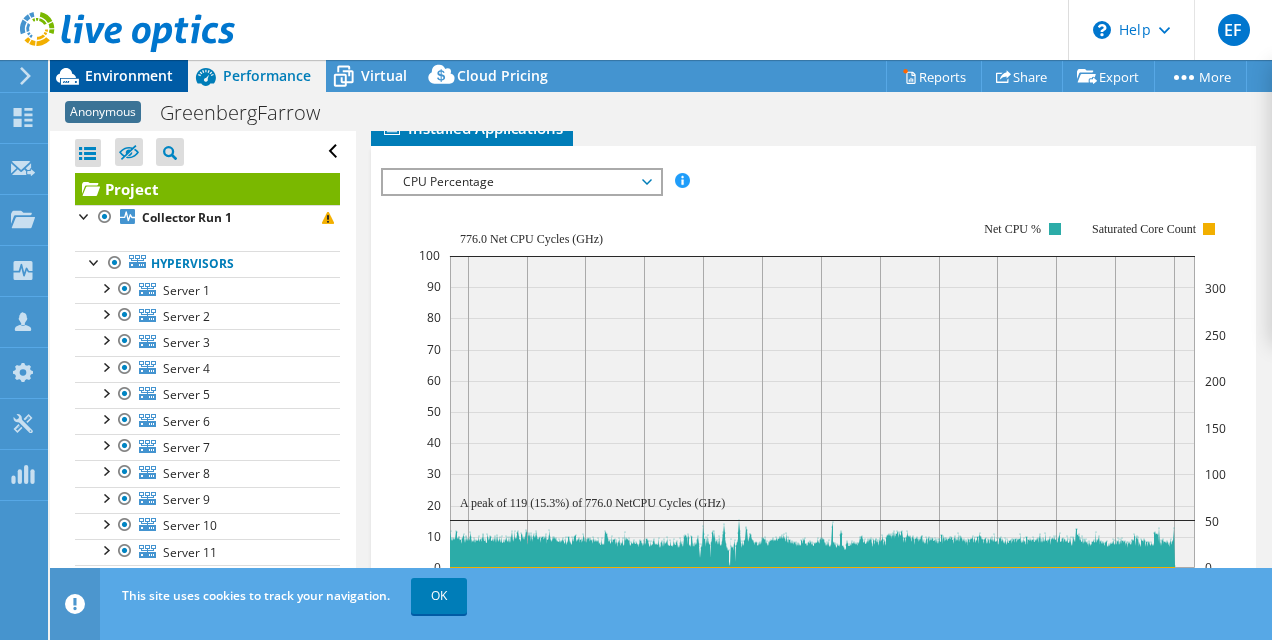 click on "Environment" at bounding box center (129, 75) 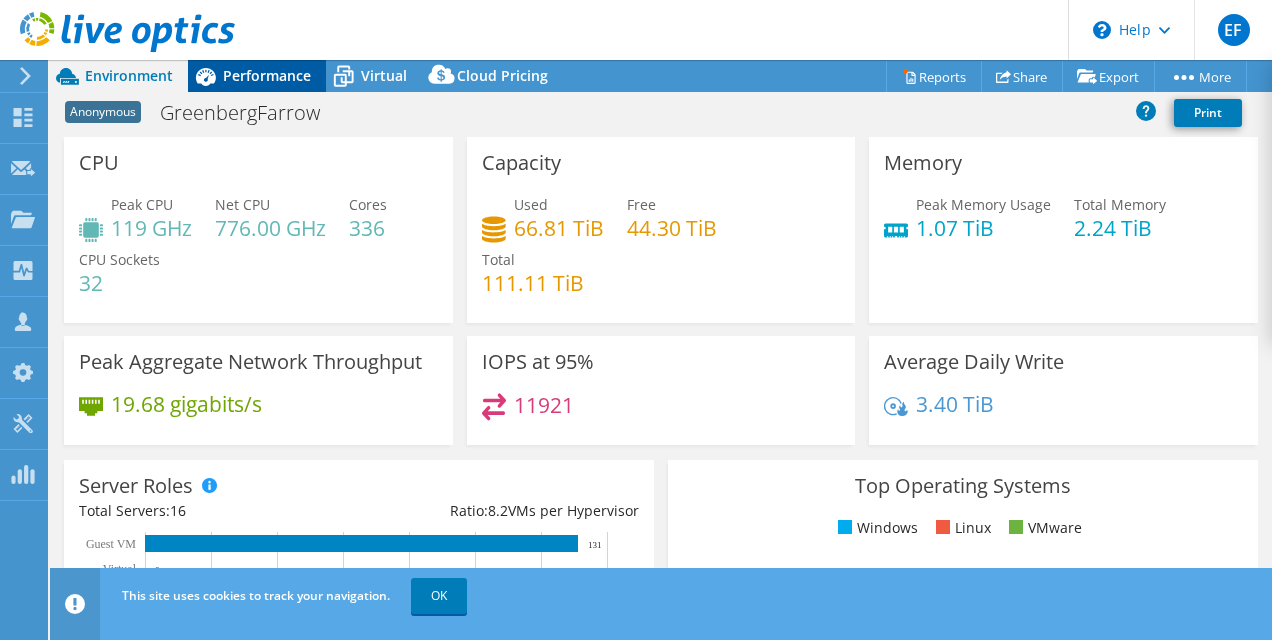 click on "Performance" at bounding box center (267, 75) 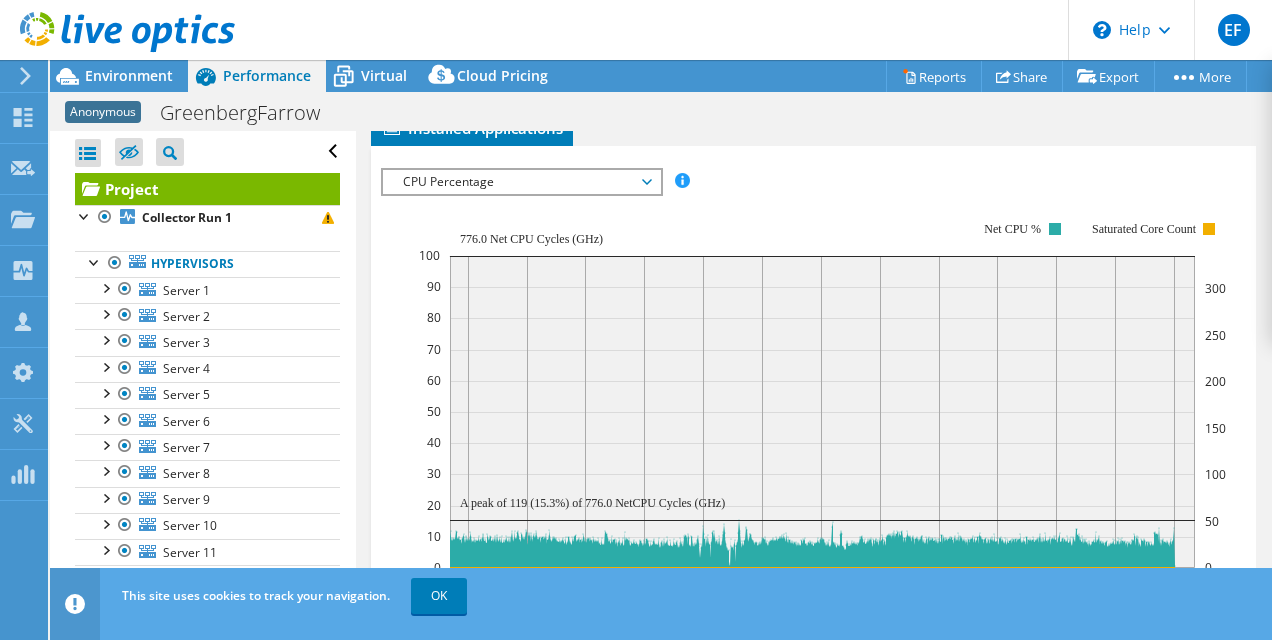 click on "Disks" at bounding box center (876, 95) 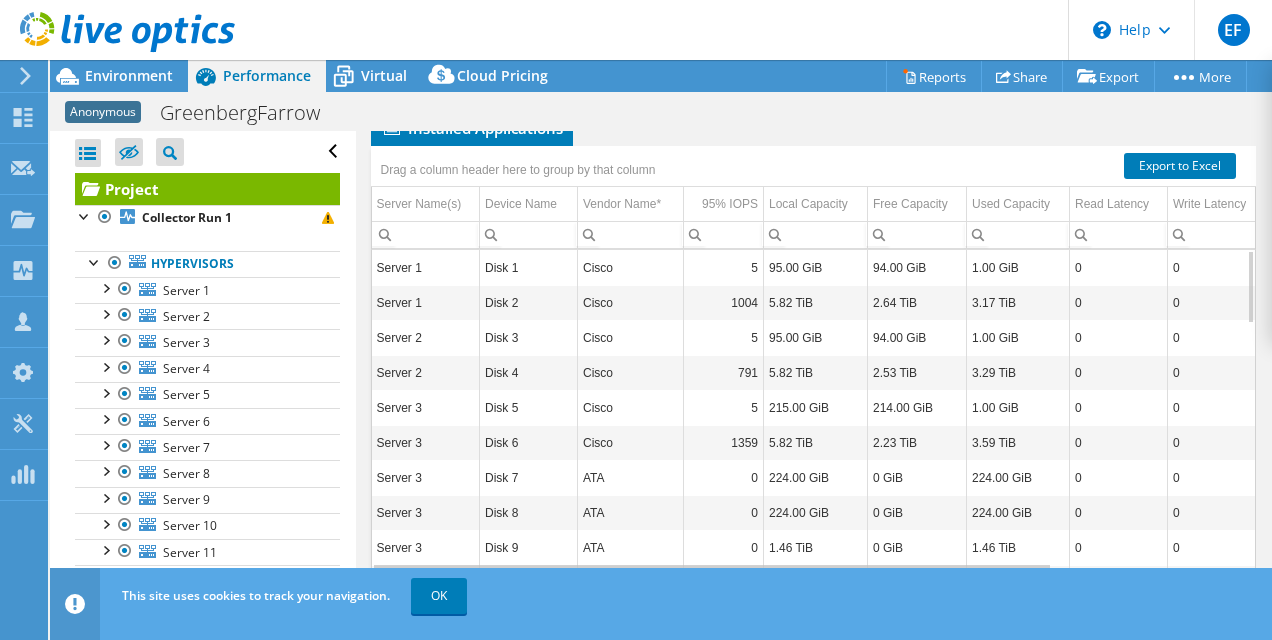 scroll, scrollTop: 35, scrollLeft: 0, axis: vertical 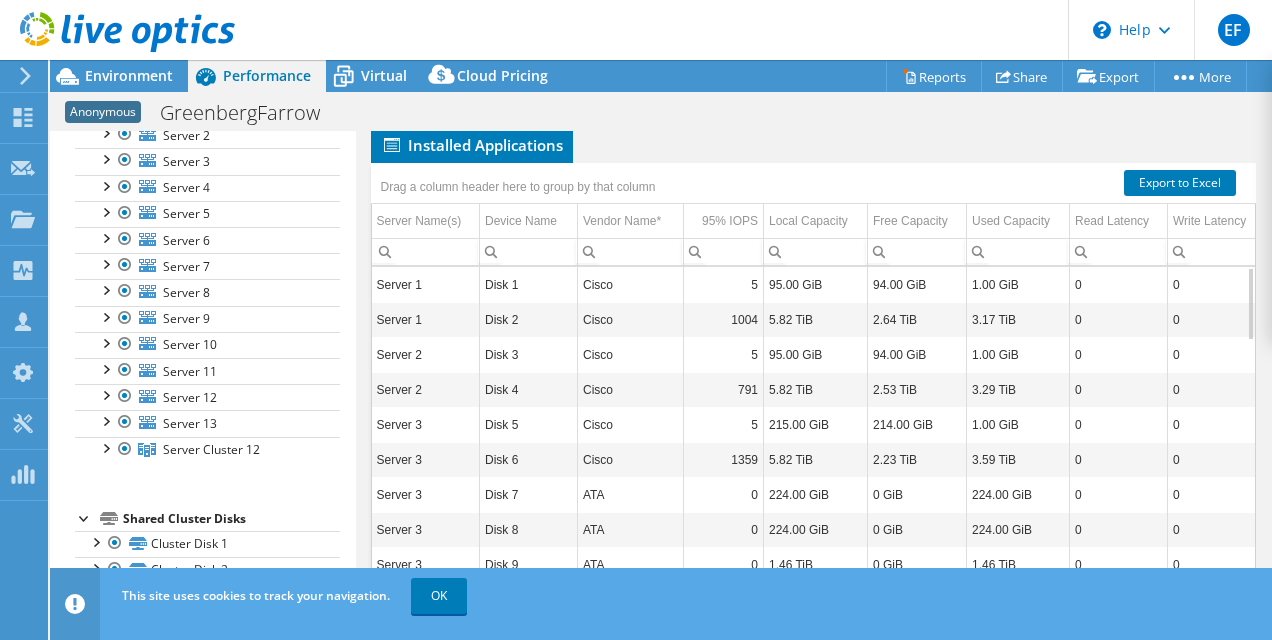 click on "Servers" at bounding box center (525, 112) 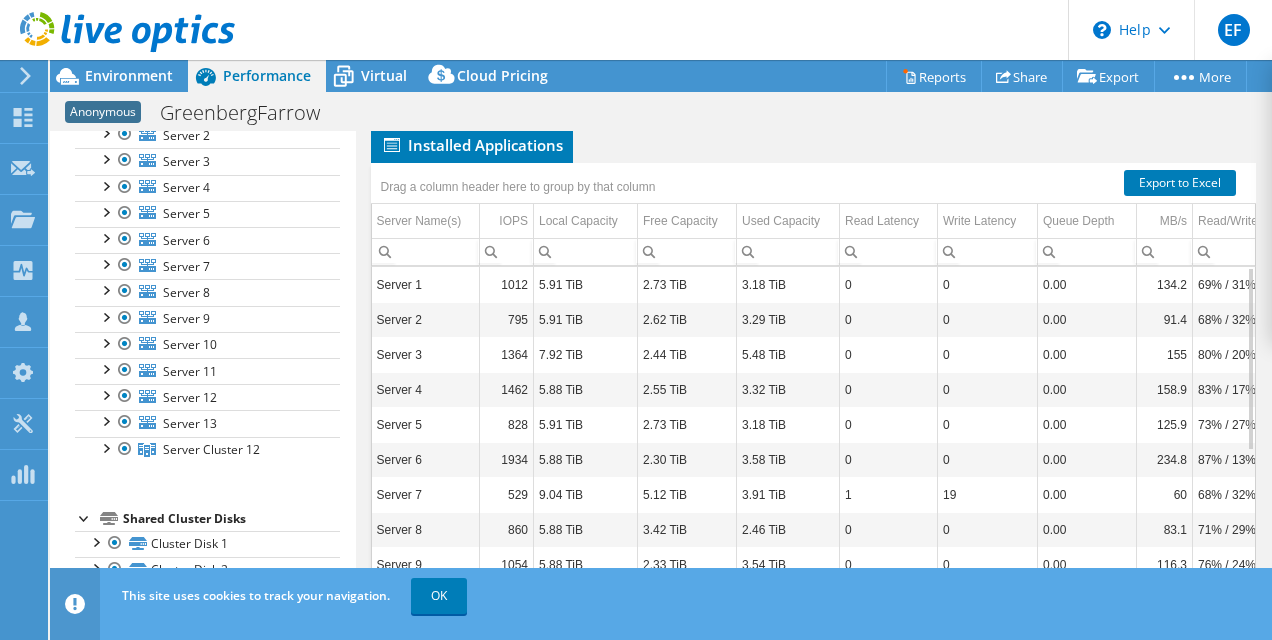 click on "Inventory" at bounding box center (641, 111) 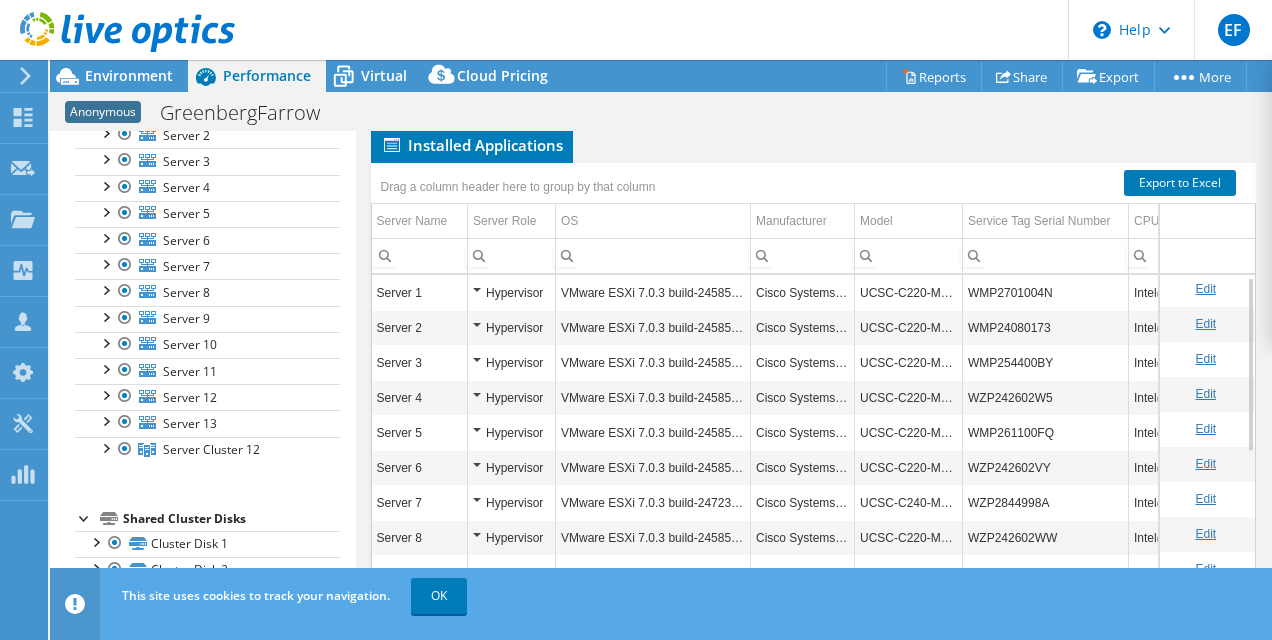 scroll, scrollTop: 20, scrollLeft: 0, axis: vertical 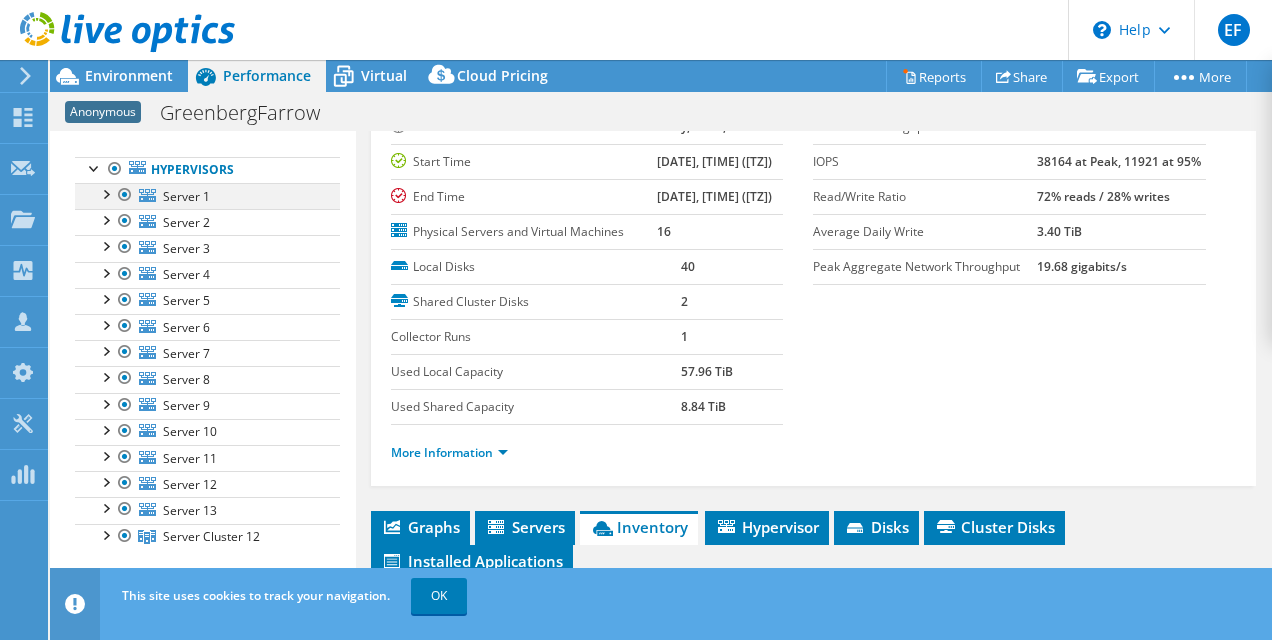 click at bounding box center [105, 193] 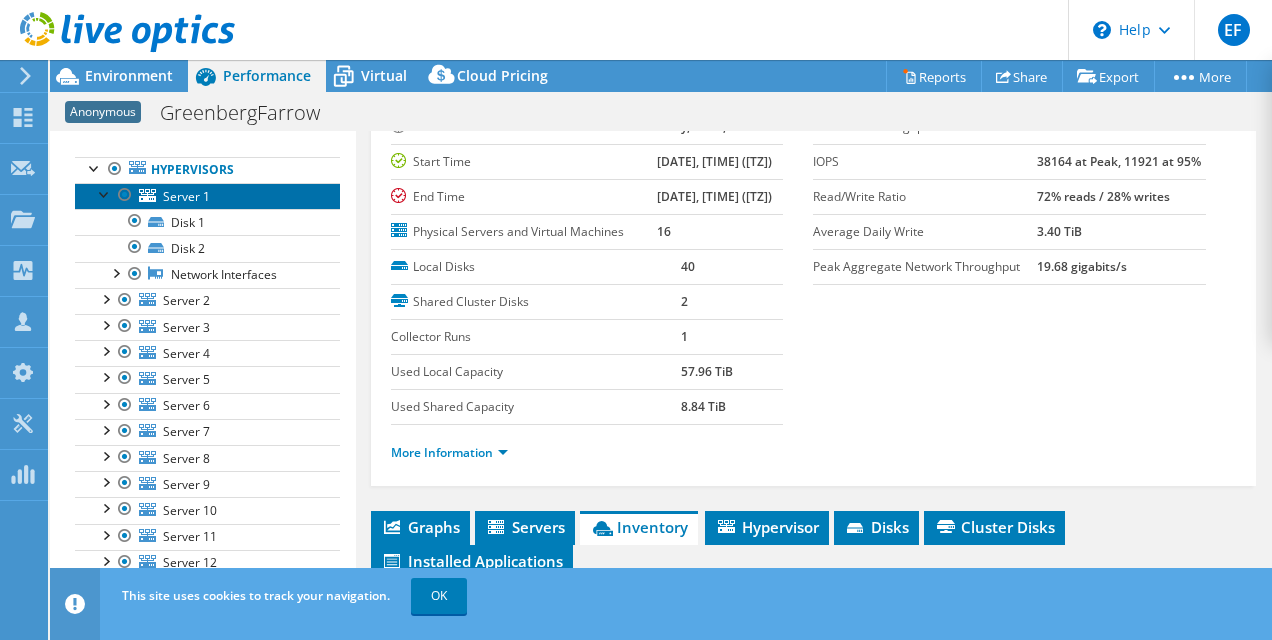 click on "Server 1" at bounding box center [207, 196] 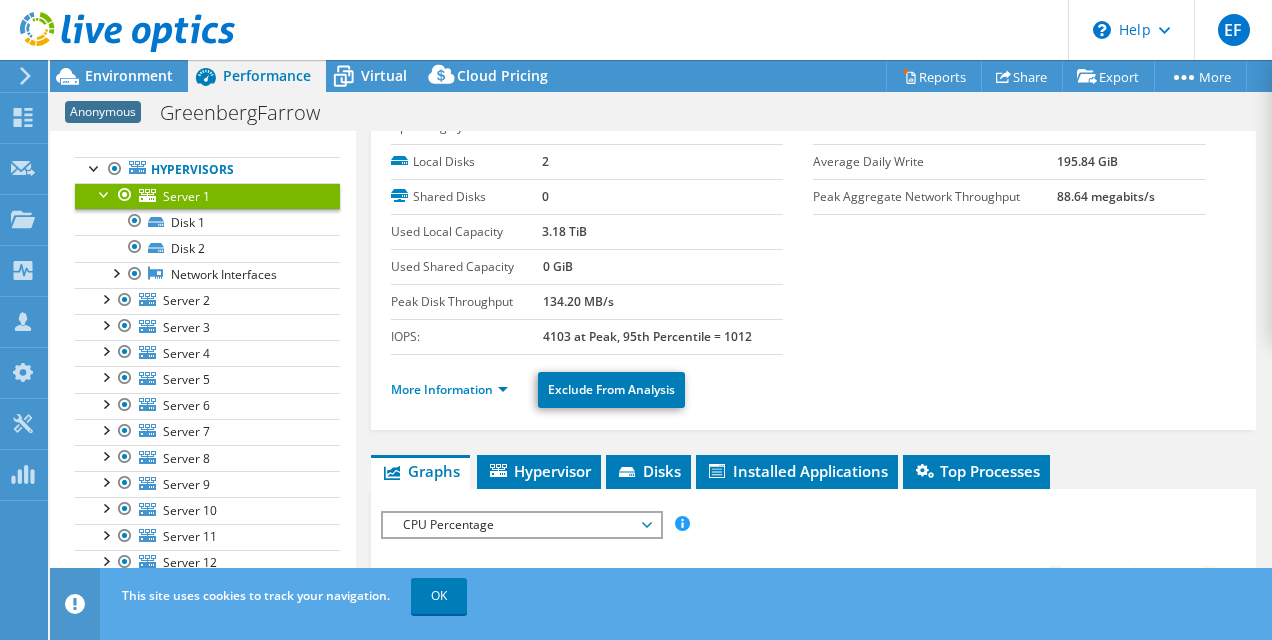 click at bounding box center (105, 193) 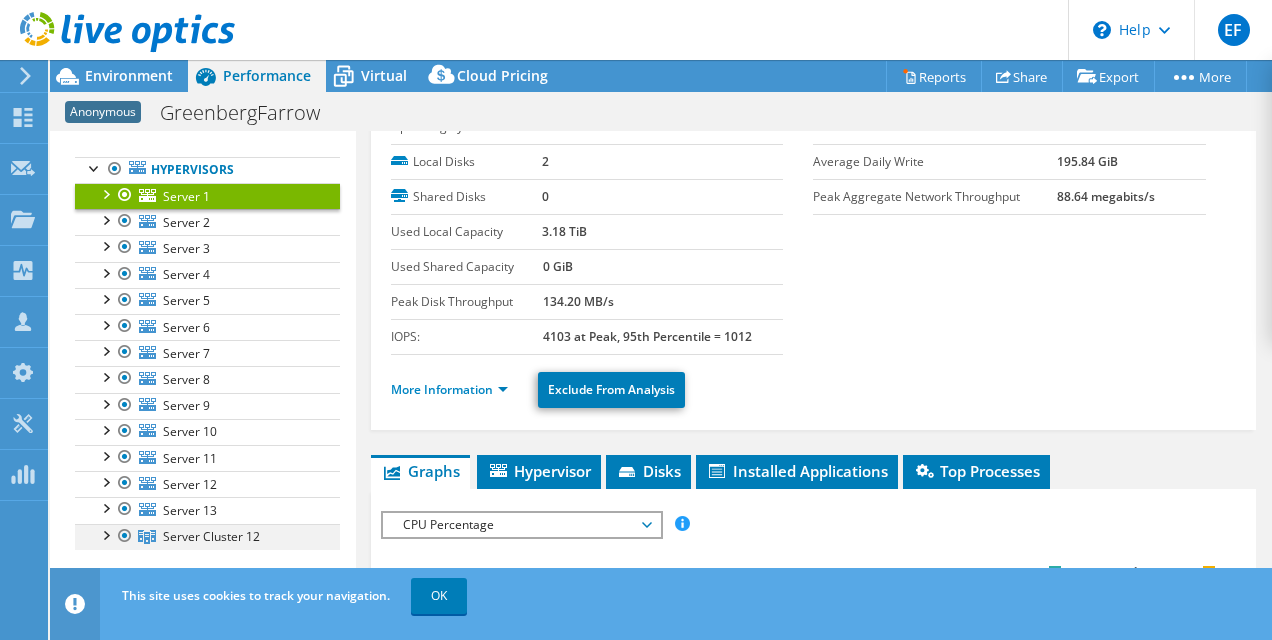 click at bounding box center [105, 534] 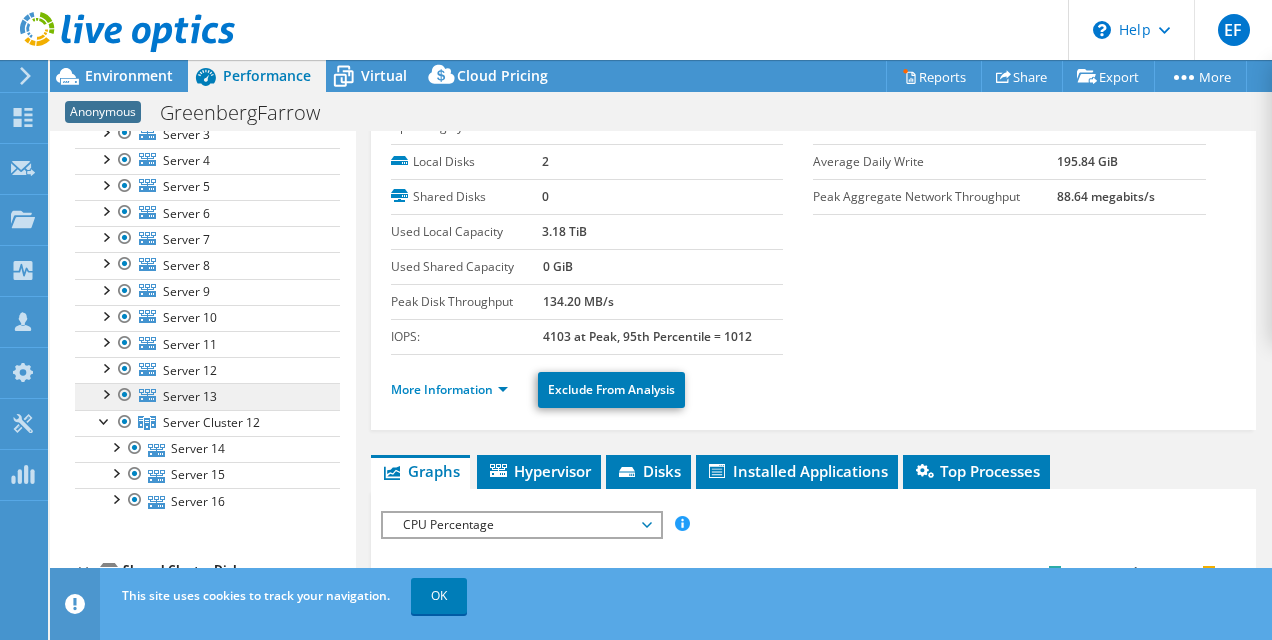 scroll, scrollTop: 210, scrollLeft: 0, axis: vertical 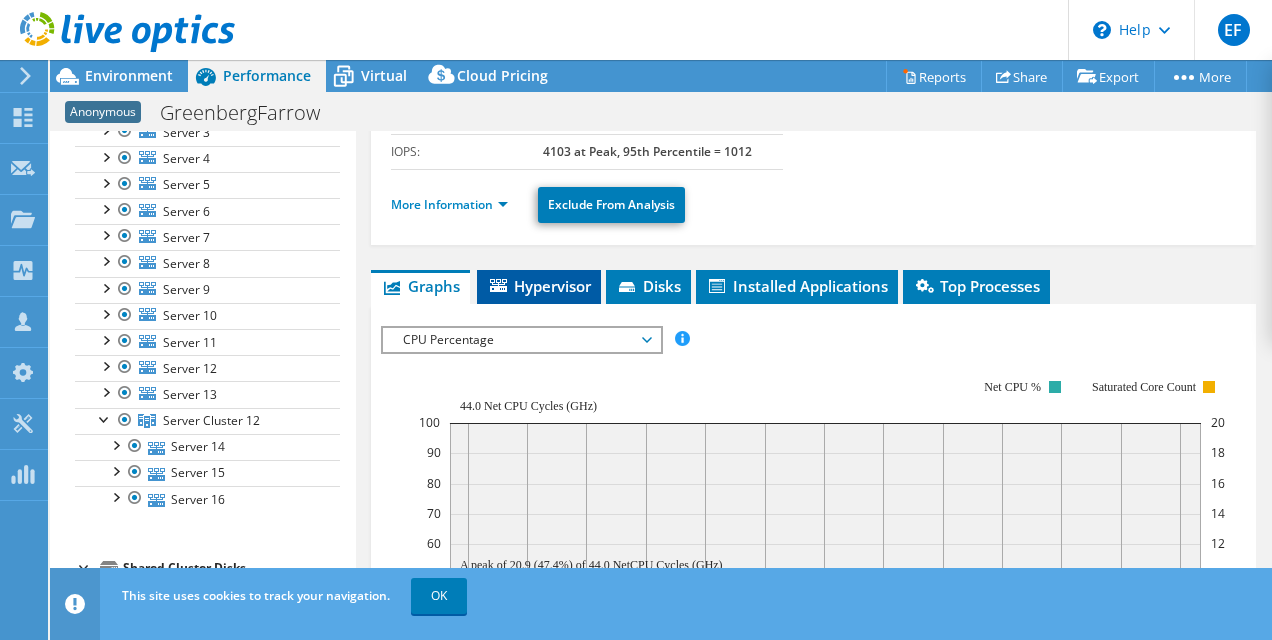 click on "Hypervisor" at bounding box center [539, 286] 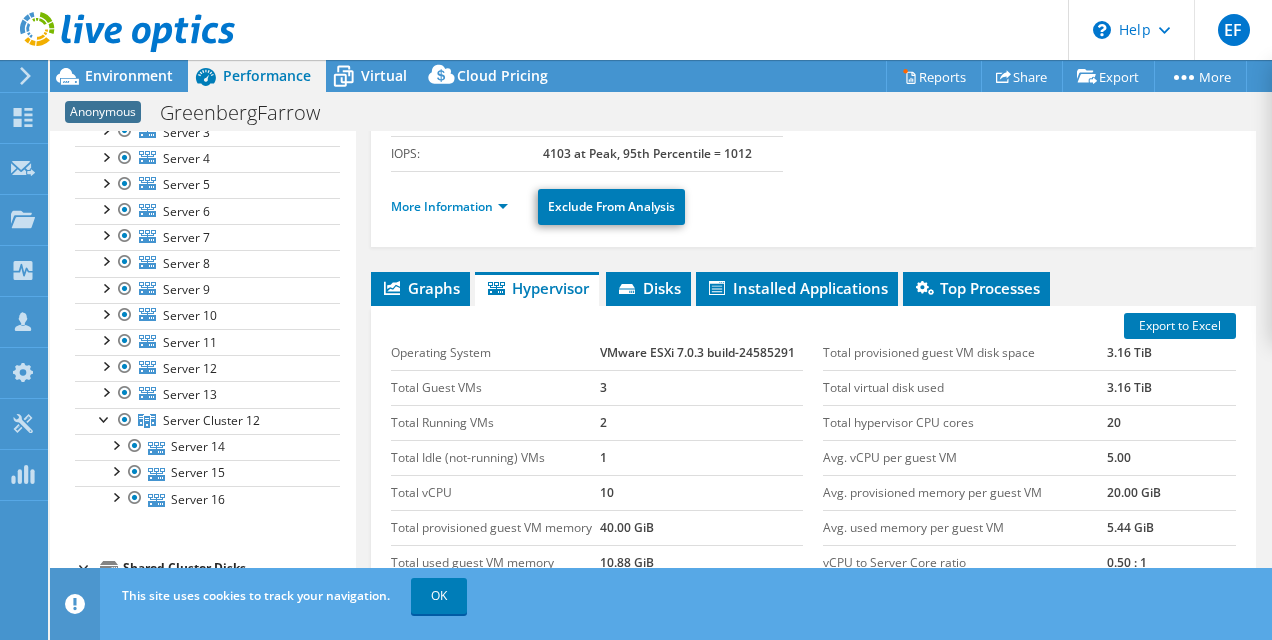 scroll, scrollTop: 262, scrollLeft: 0, axis: vertical 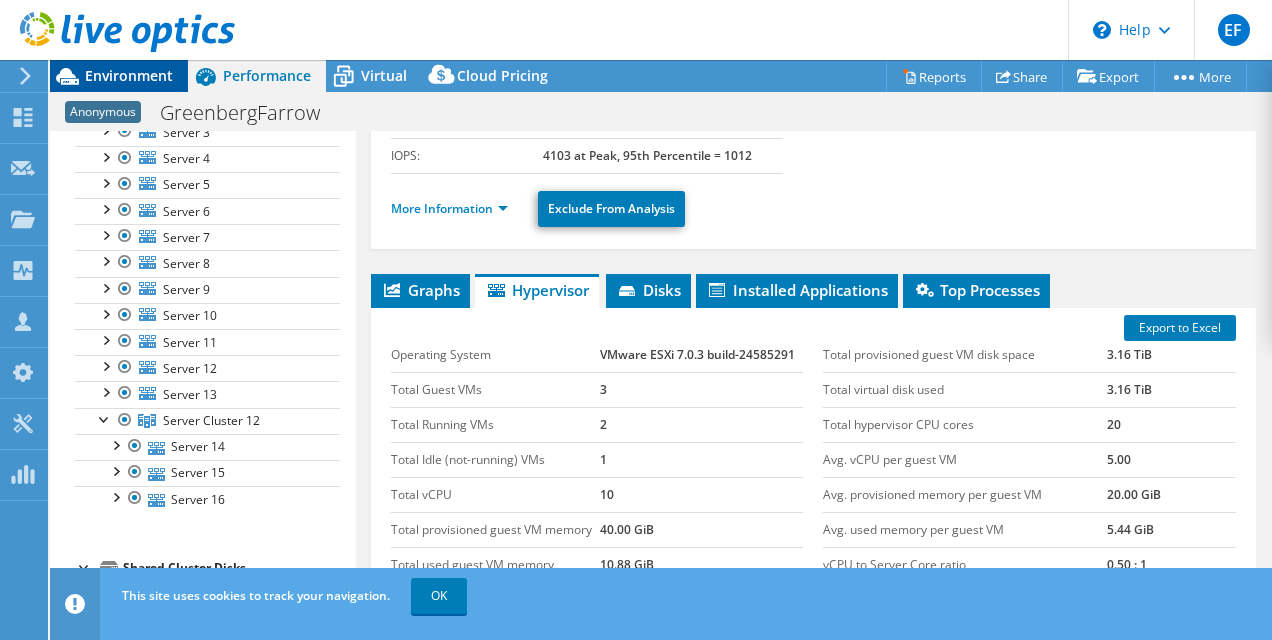 click on "Environment" at bounding box center [129, 75] 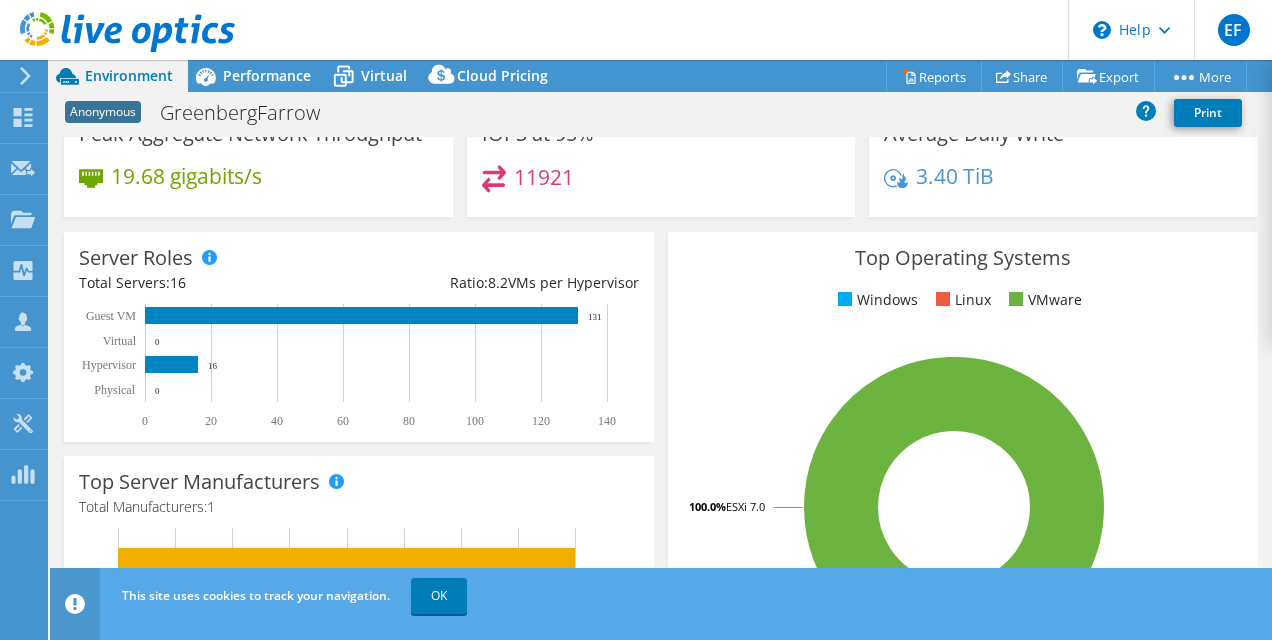 scroll, scrollTop: 0, scrollLeft: 0, axis: both 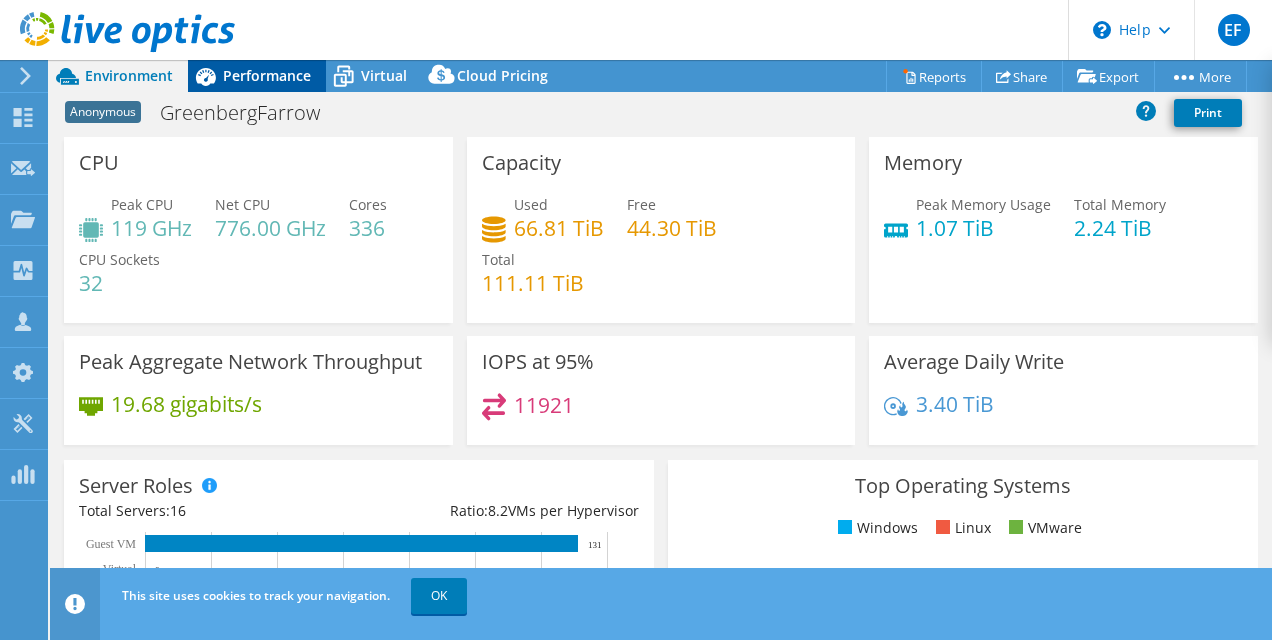 click on "Performance" at bounding box center [267, 75] 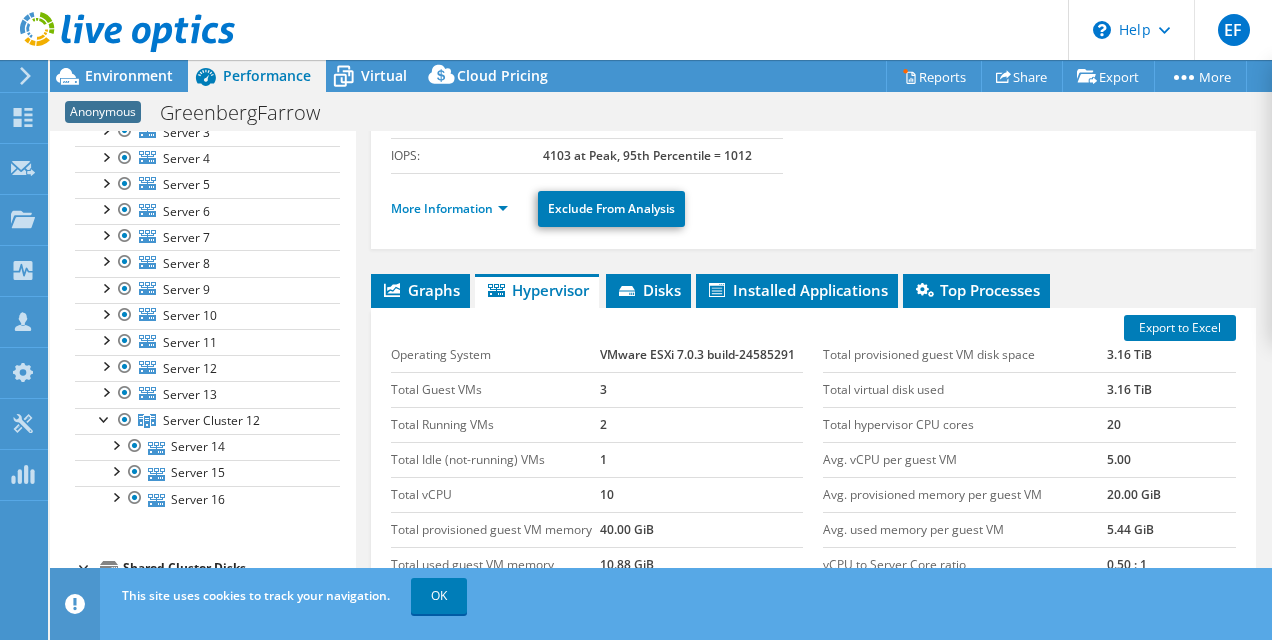 scroll, scrollTop: 0, scrollLeft: 0, axis: both 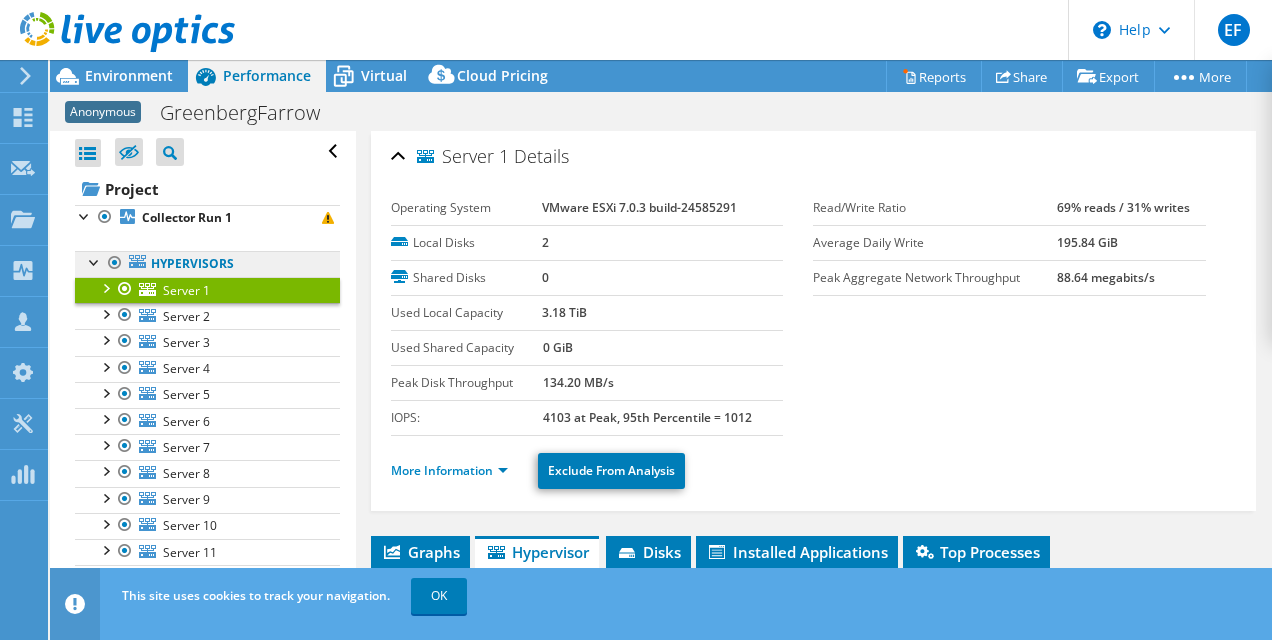 click on "Hypervisors" at bounding box center (207, 264) 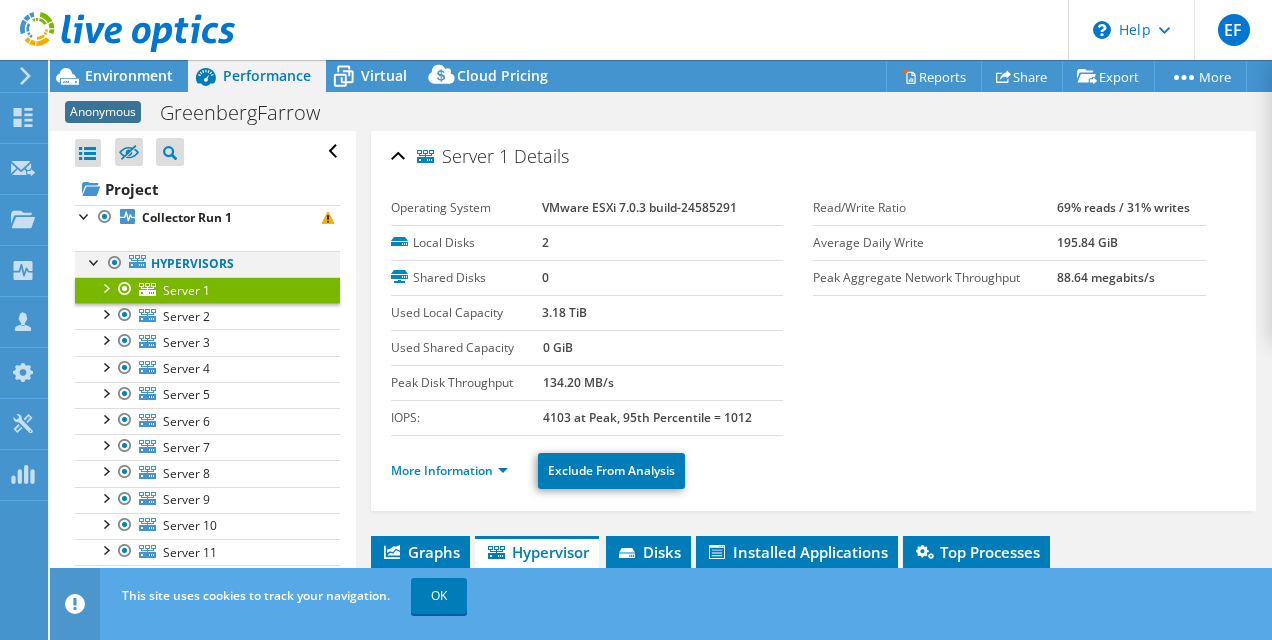 click at bounding box center (95, 261) 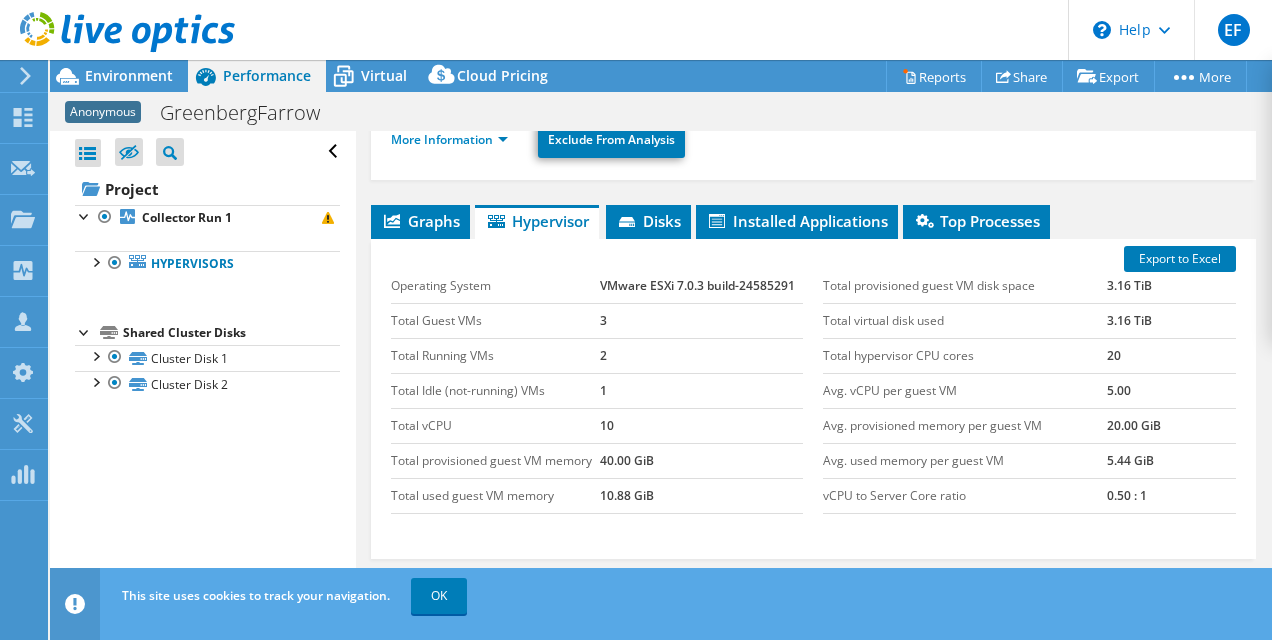 scroll, scrollTop: 335, scrollLeft: 0, axis: vertical 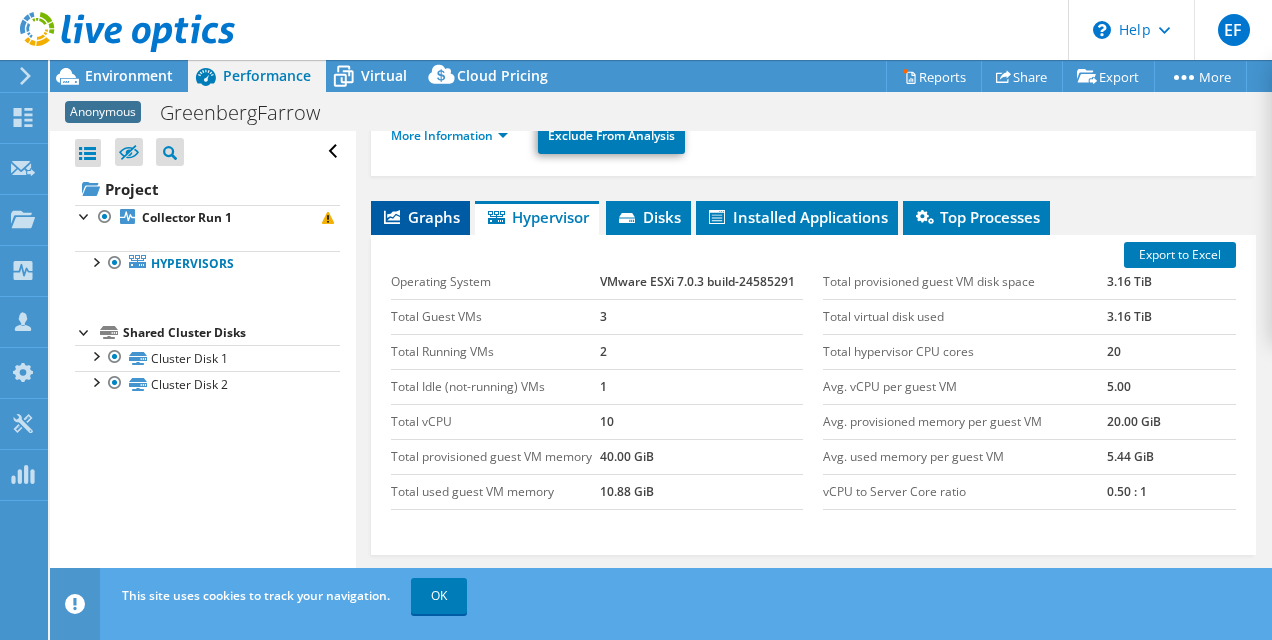 click on "Graphs" at bounding box center [420, 217] 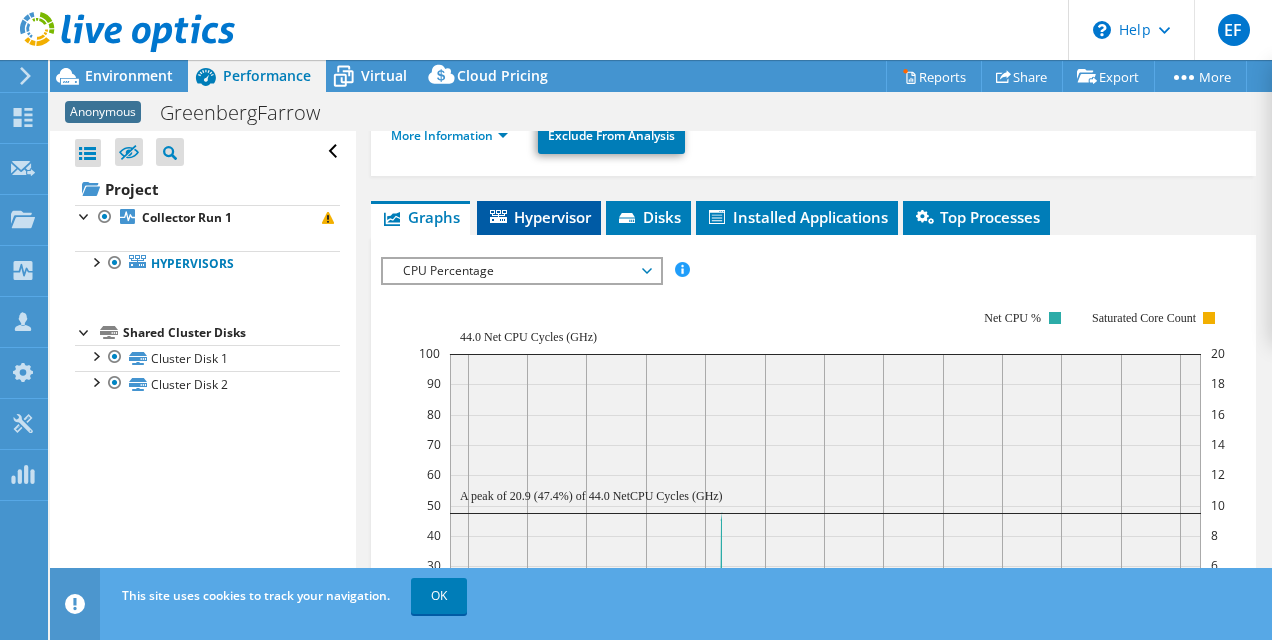 click on "Hypervisor" at bounding box center [539, 217] 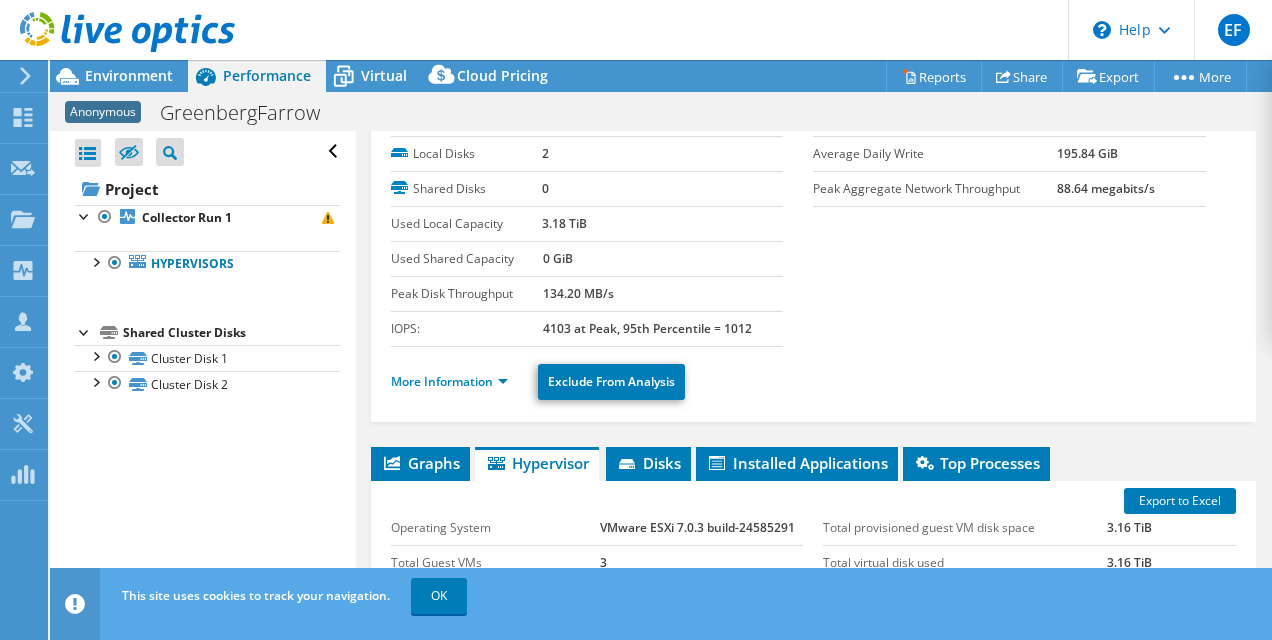 scroll, scrollTop: 0, scrollLeft: 0, axis: both 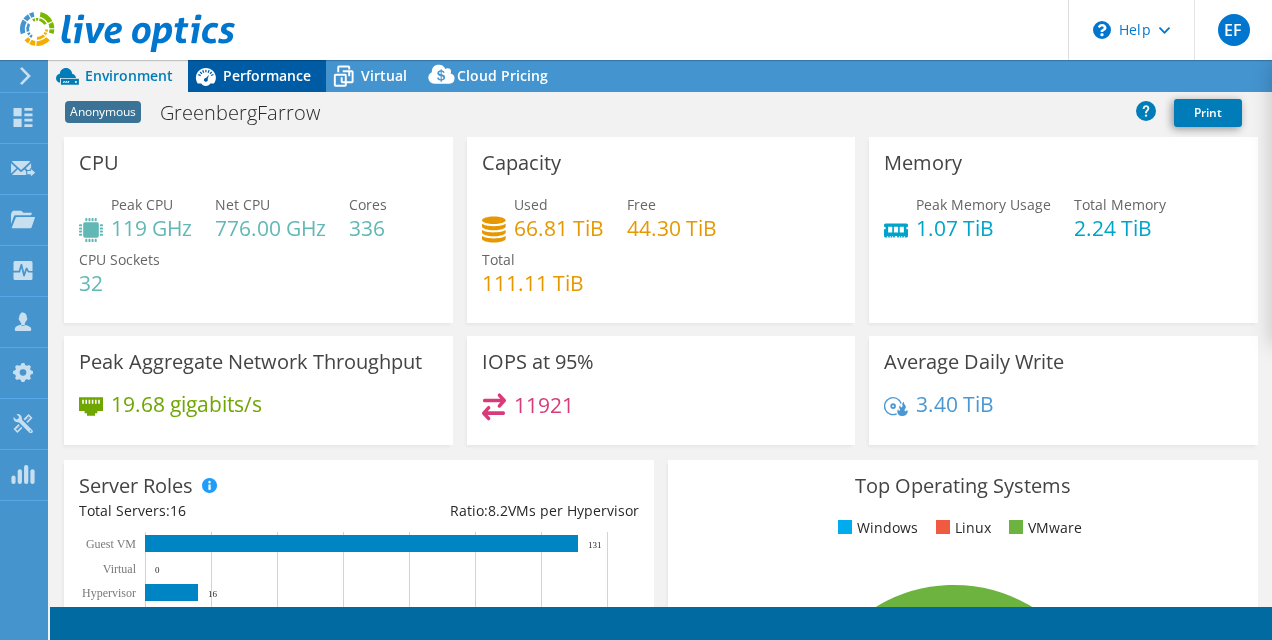 click on "Performance" at bounding box center [267, 75] 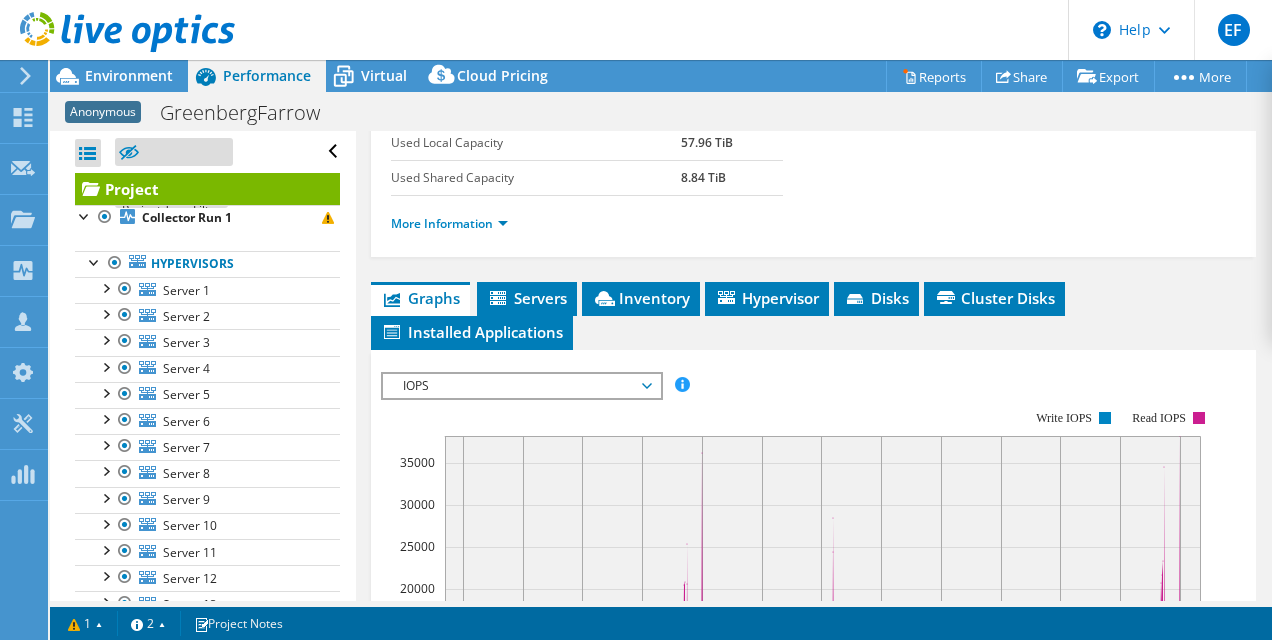 scroll, scrollTop: 452, scrollLeft: 0, axis: vertical 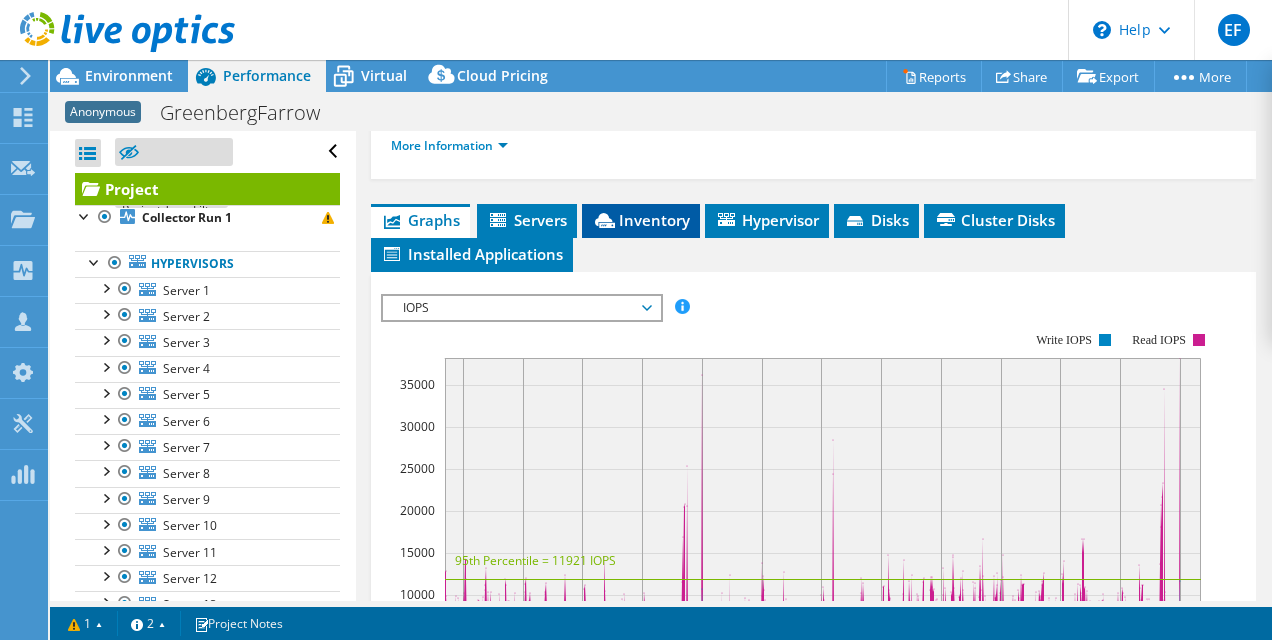 click on "Inventory" at bounding box center (641, 220) 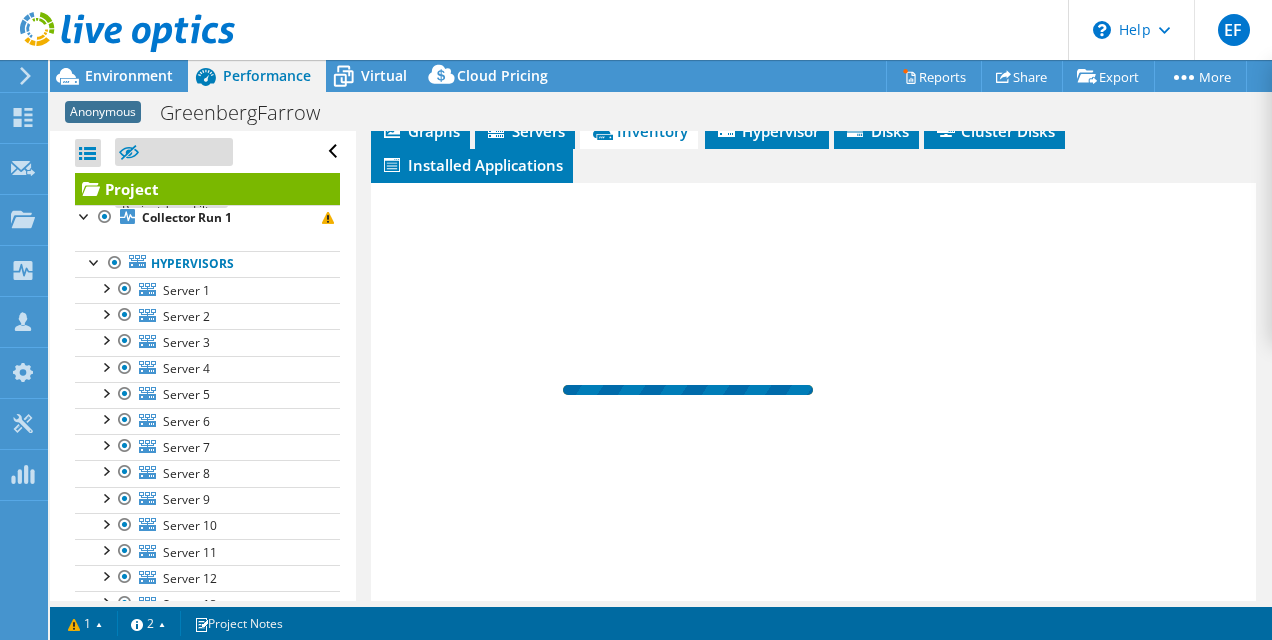 scroll, scrollTop: 586, scrollLeft: 0, axis: vertical 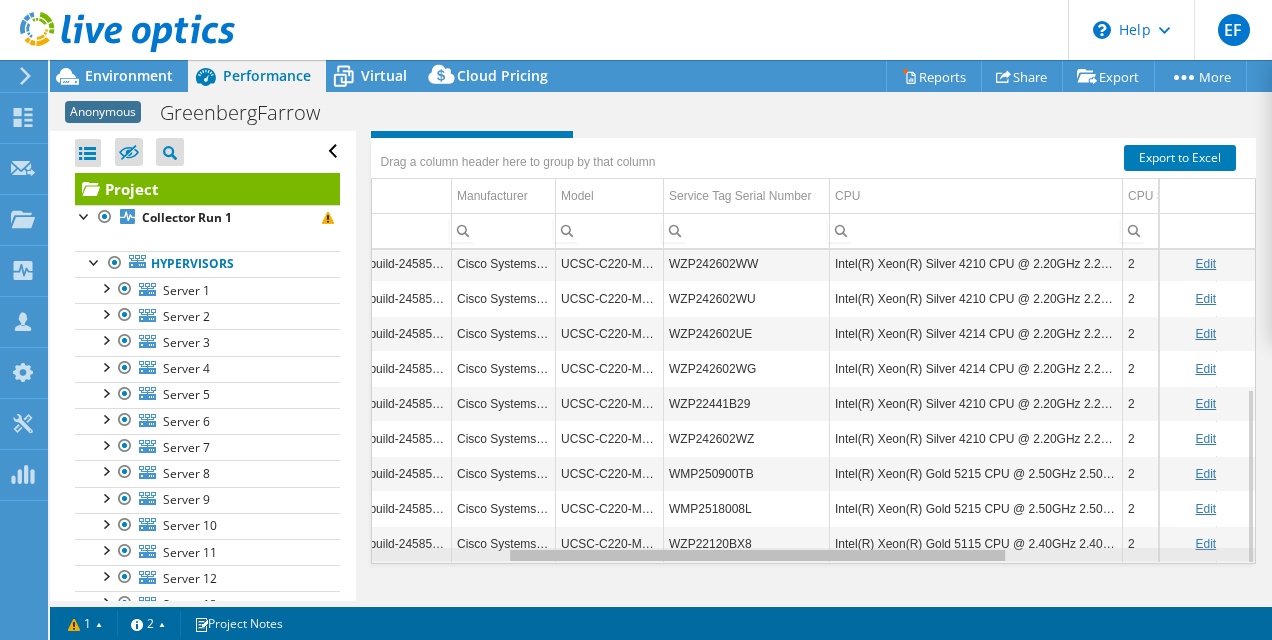 select on "USD" 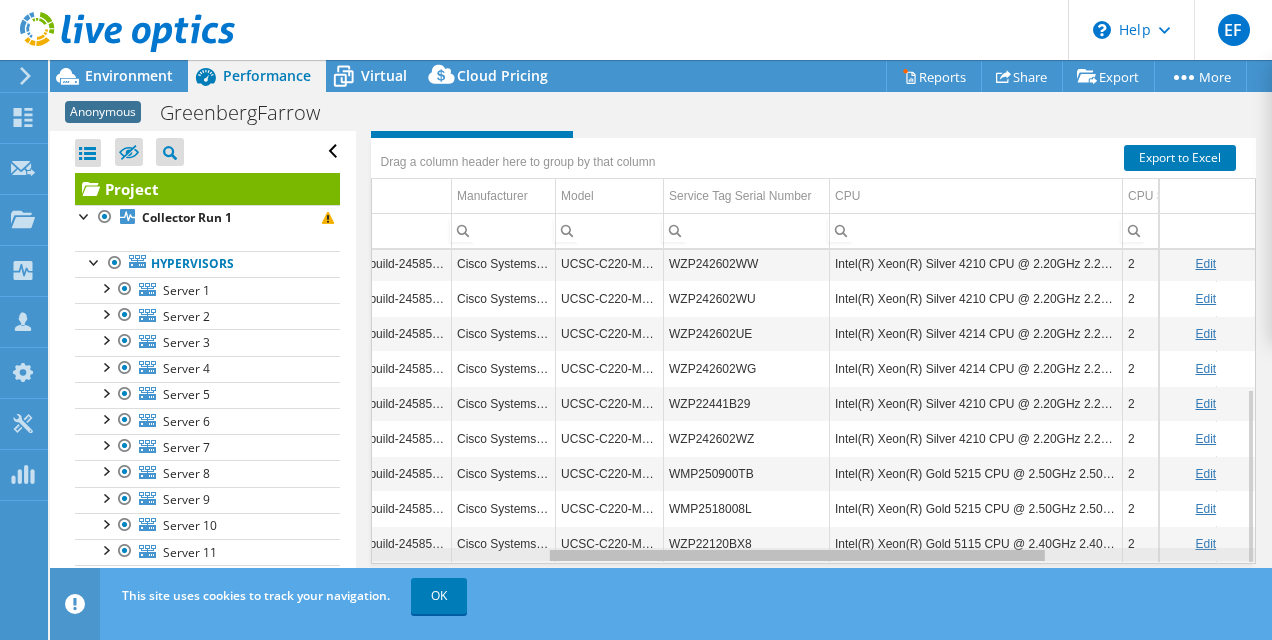 scroll 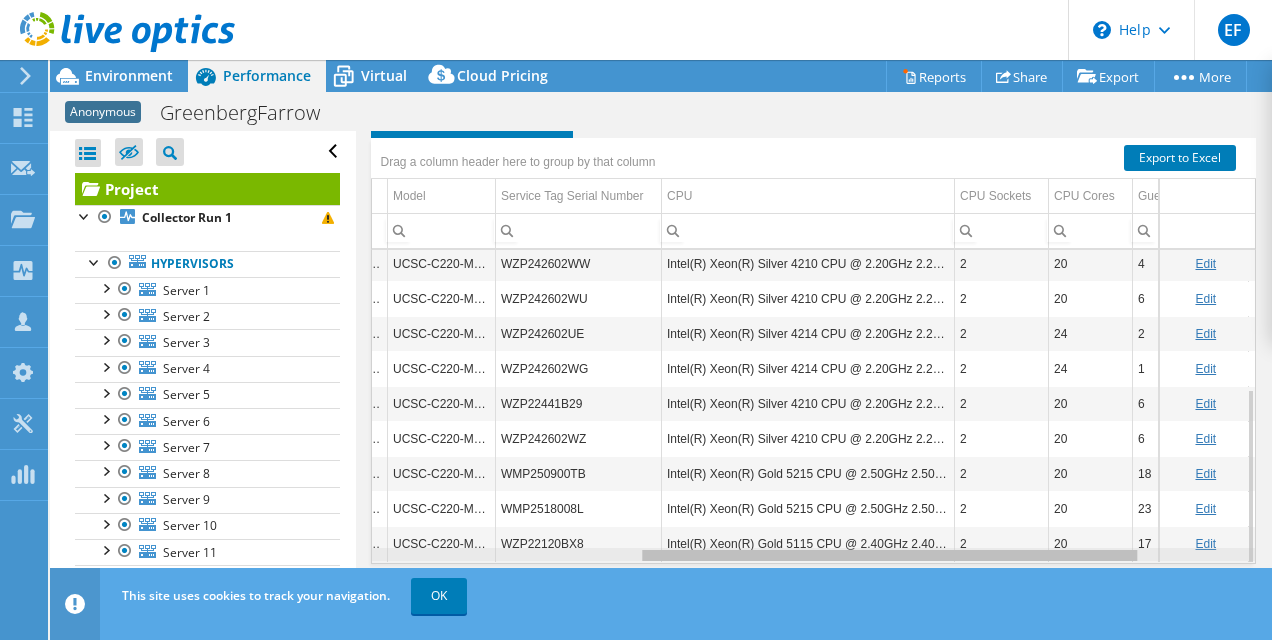 drag, startPoint x: 483, startPoint y: 552, endPoint x: 762, endPoint y: 568, distance: 279.4584 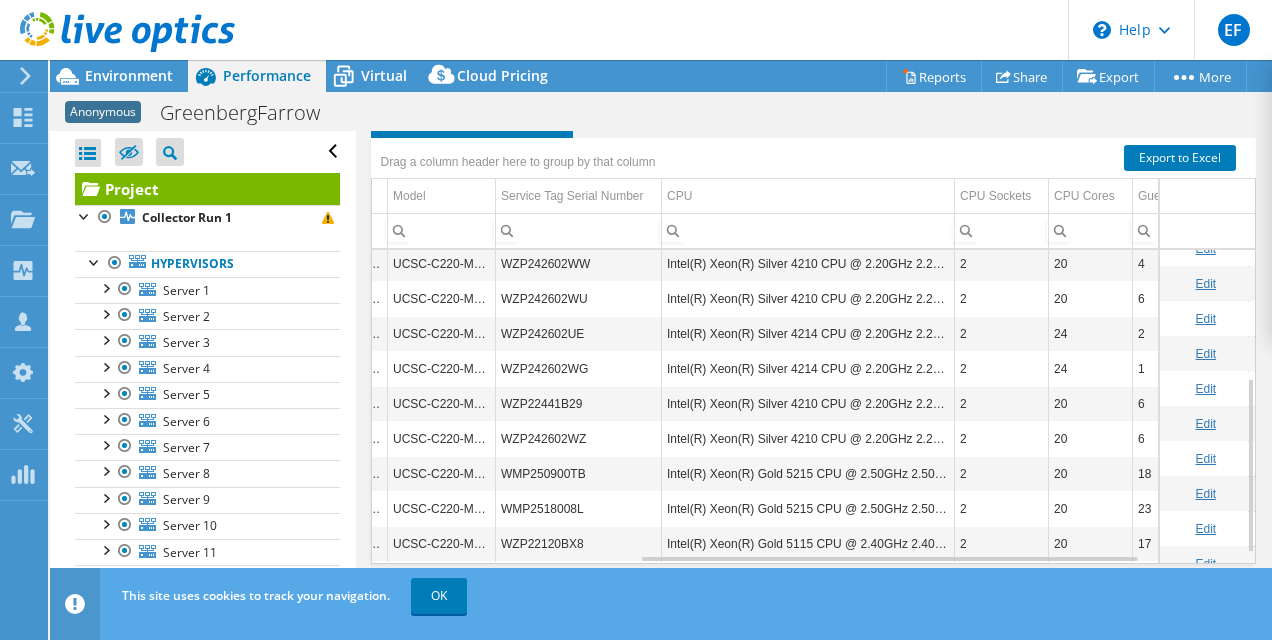 scroll, scrollTop: 29, scrollLeft: 467, axis: both 